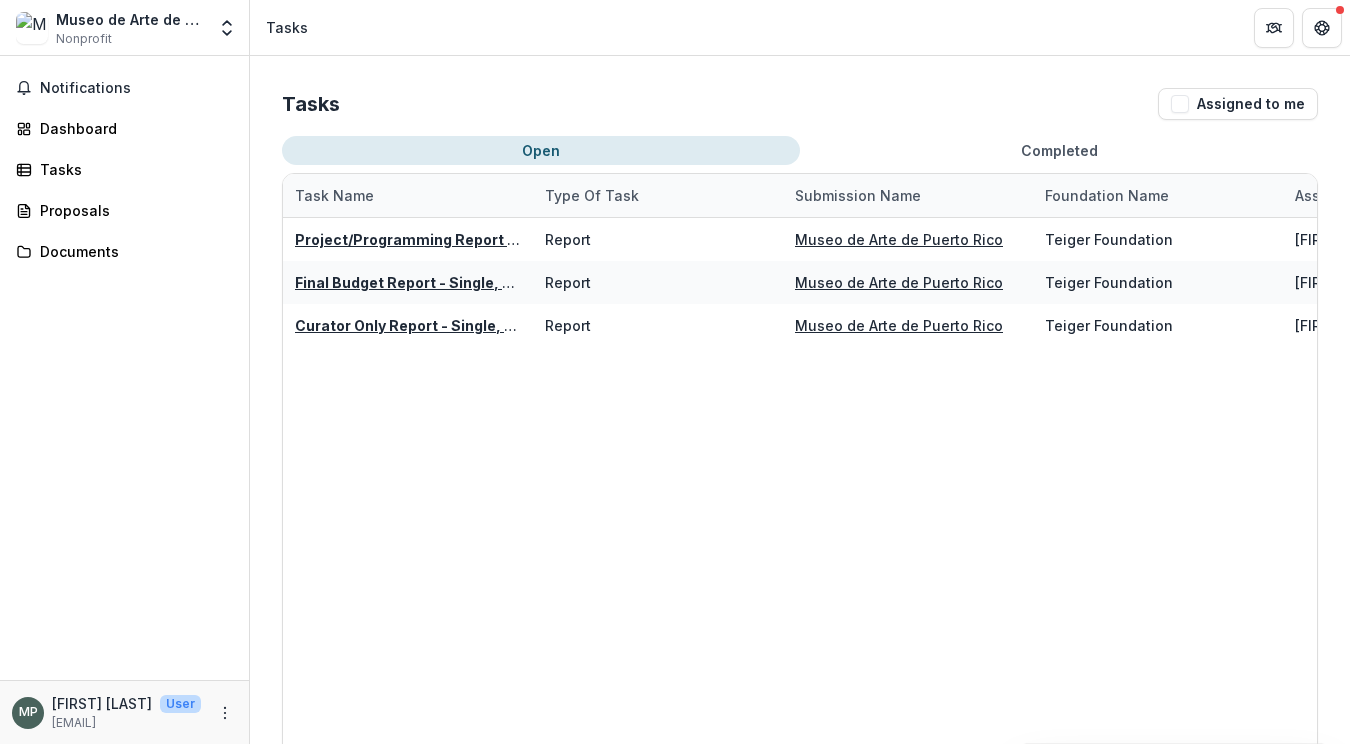 scroll, scrollTop: 0, scrollLeft: 0, axis: both 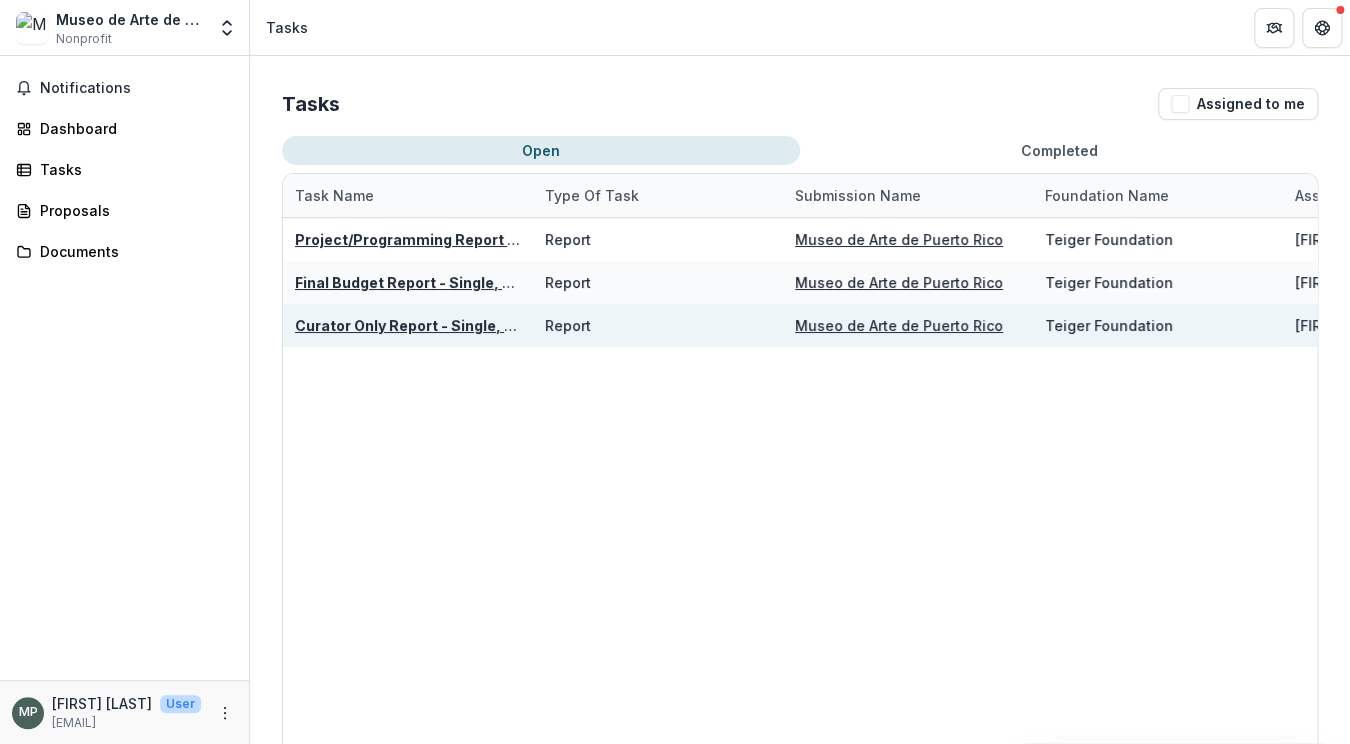 click on "Curator Only Report - Single, Hosting, R+D" at bounding box center (447, 325) 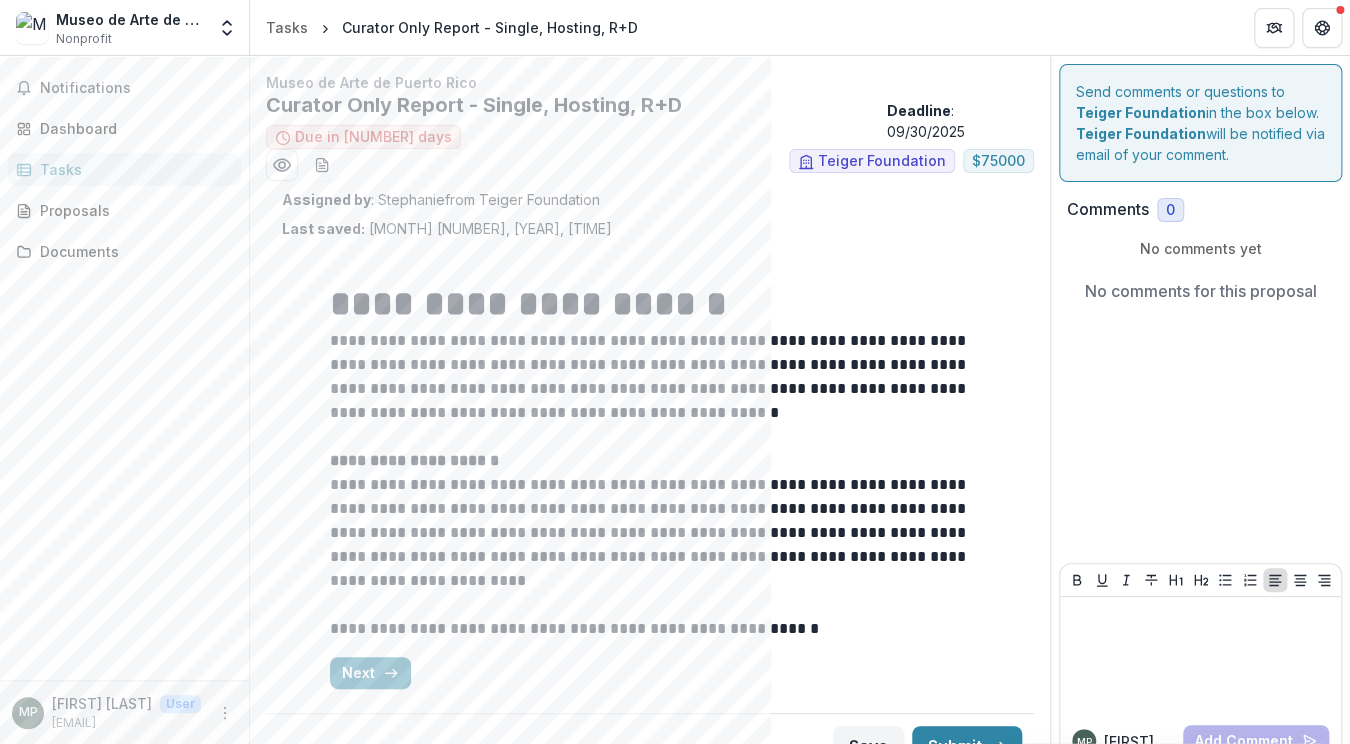 scroll, scrollTop: 0, scrollLeft: 0, axis: both 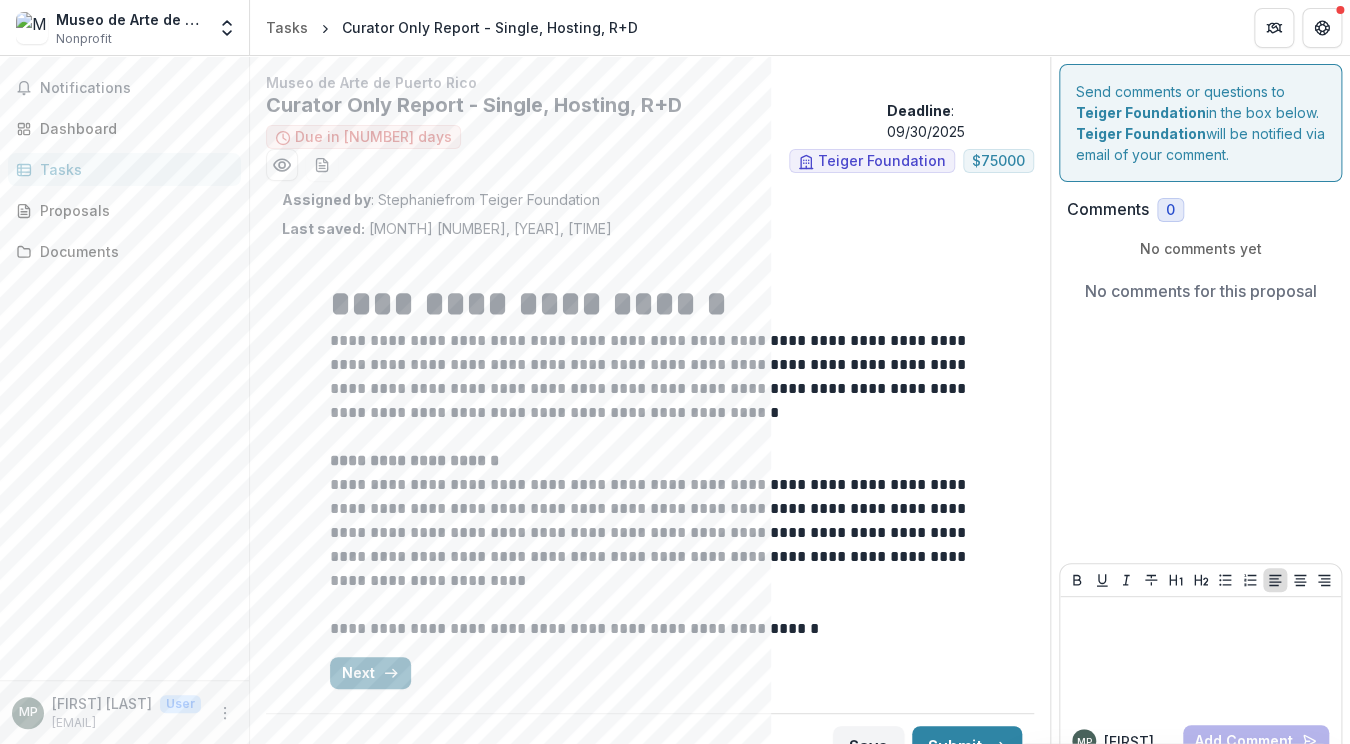 click on "Next" at bounding box center (370, 673) 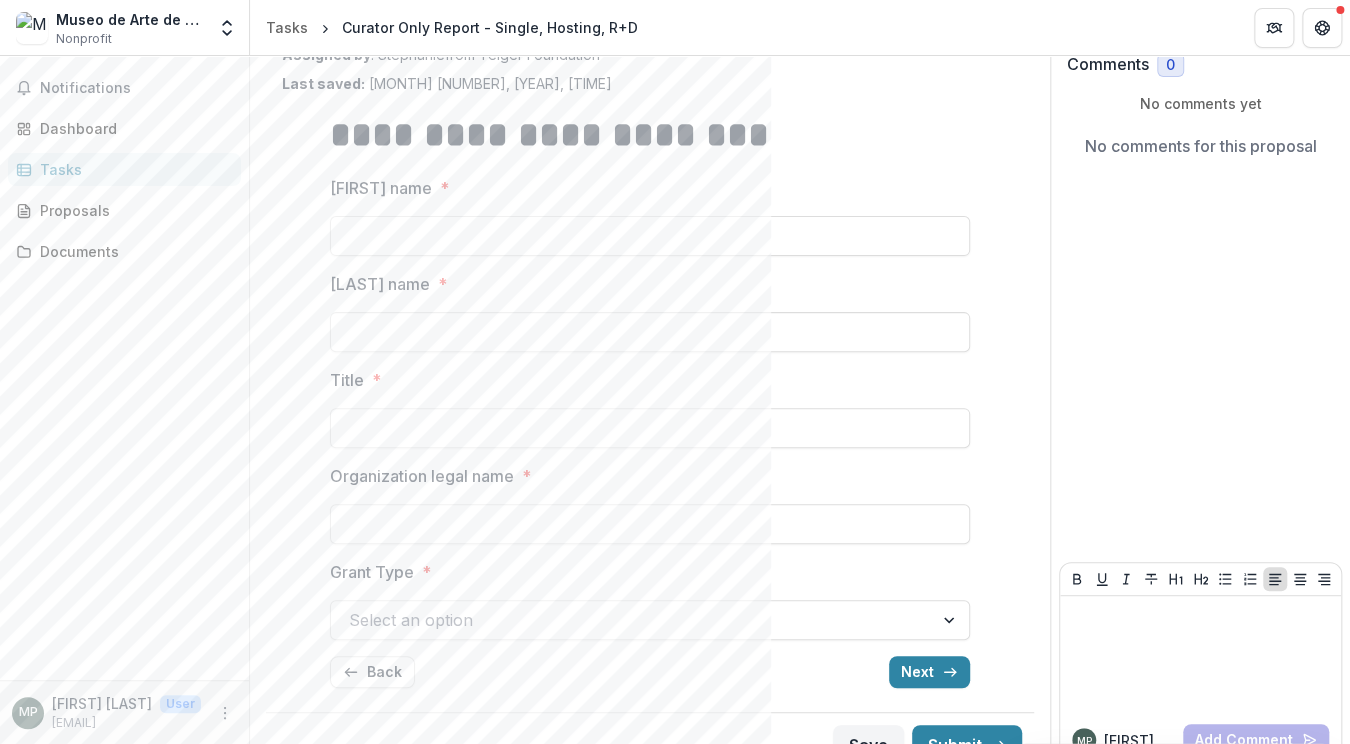 scroll, scrollTop: 0, scrollLeft: 0, axis: both 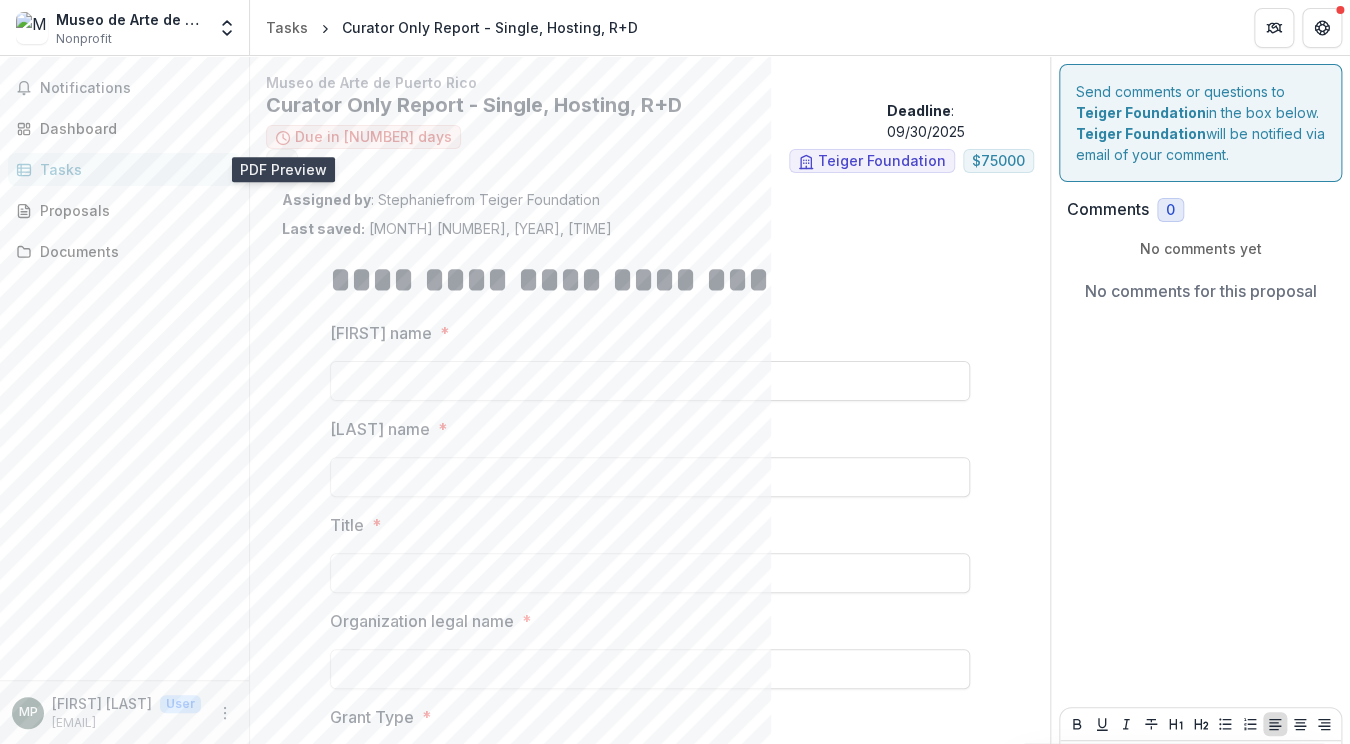 click 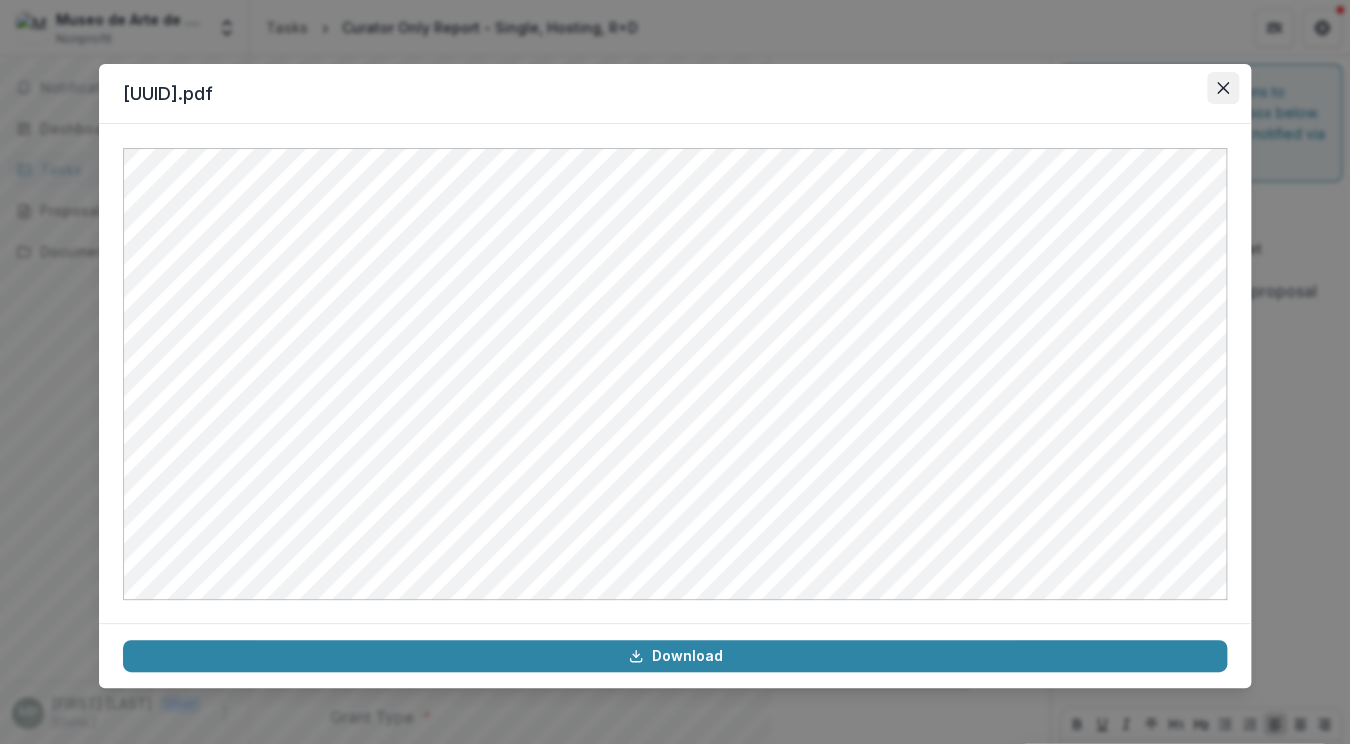 click 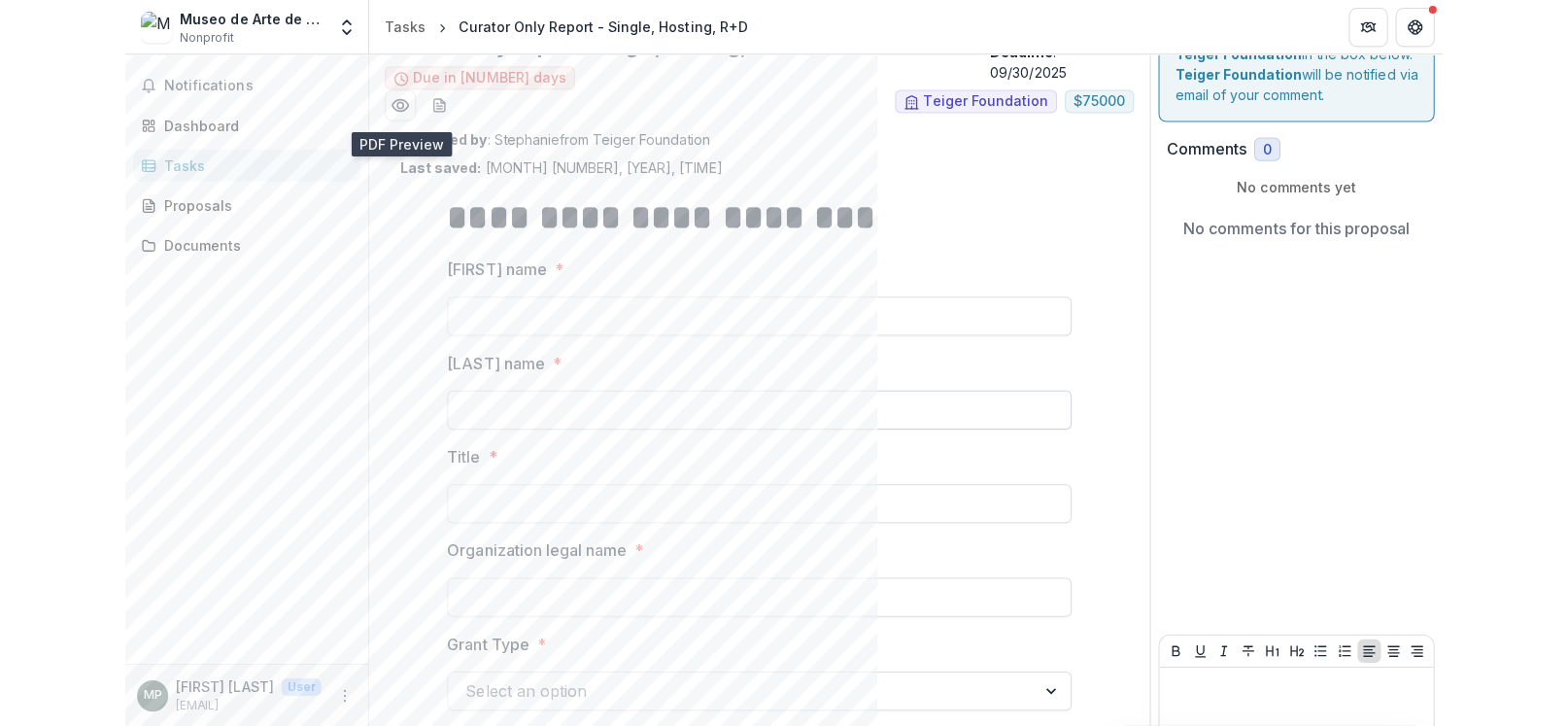 scroll, scrollTop: 0, scrollLeft: 0, axis: both 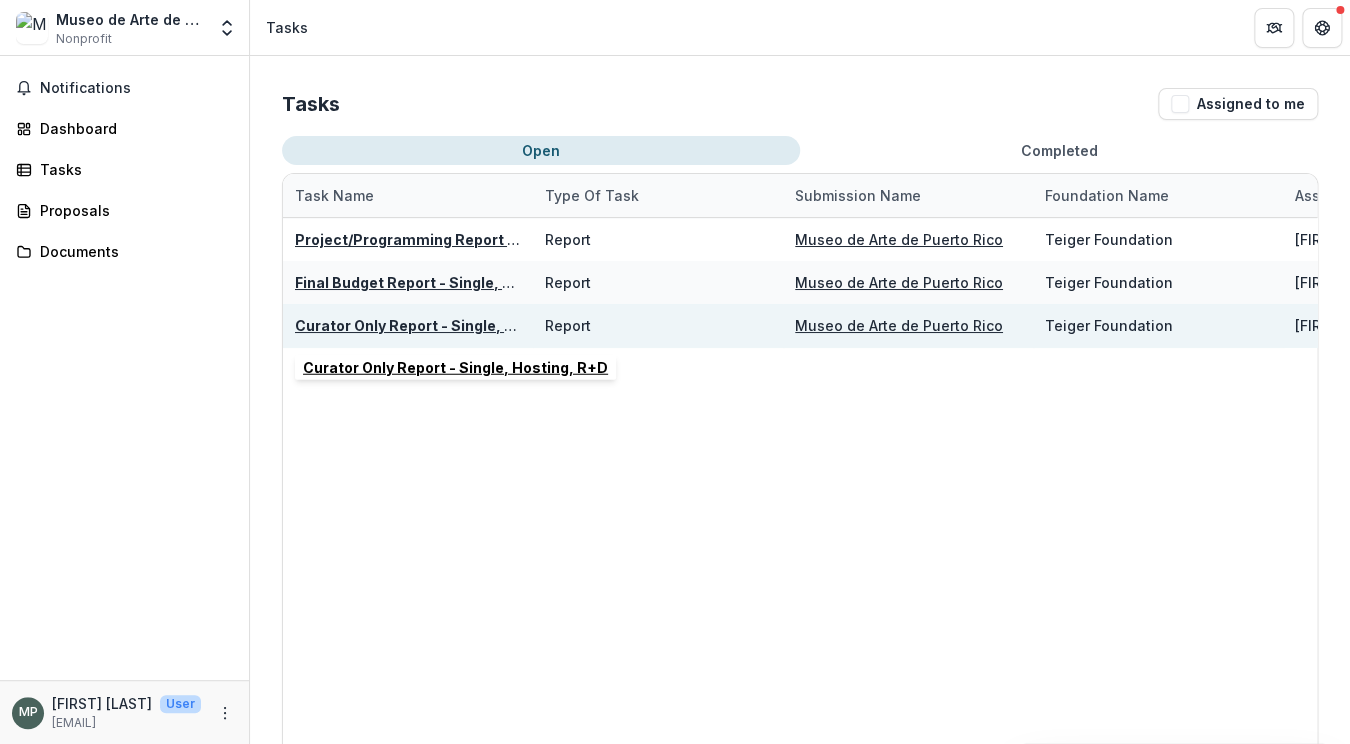click on "Curator Only Report - Single, Hosting, R+D" at bounding box center [447, 325] 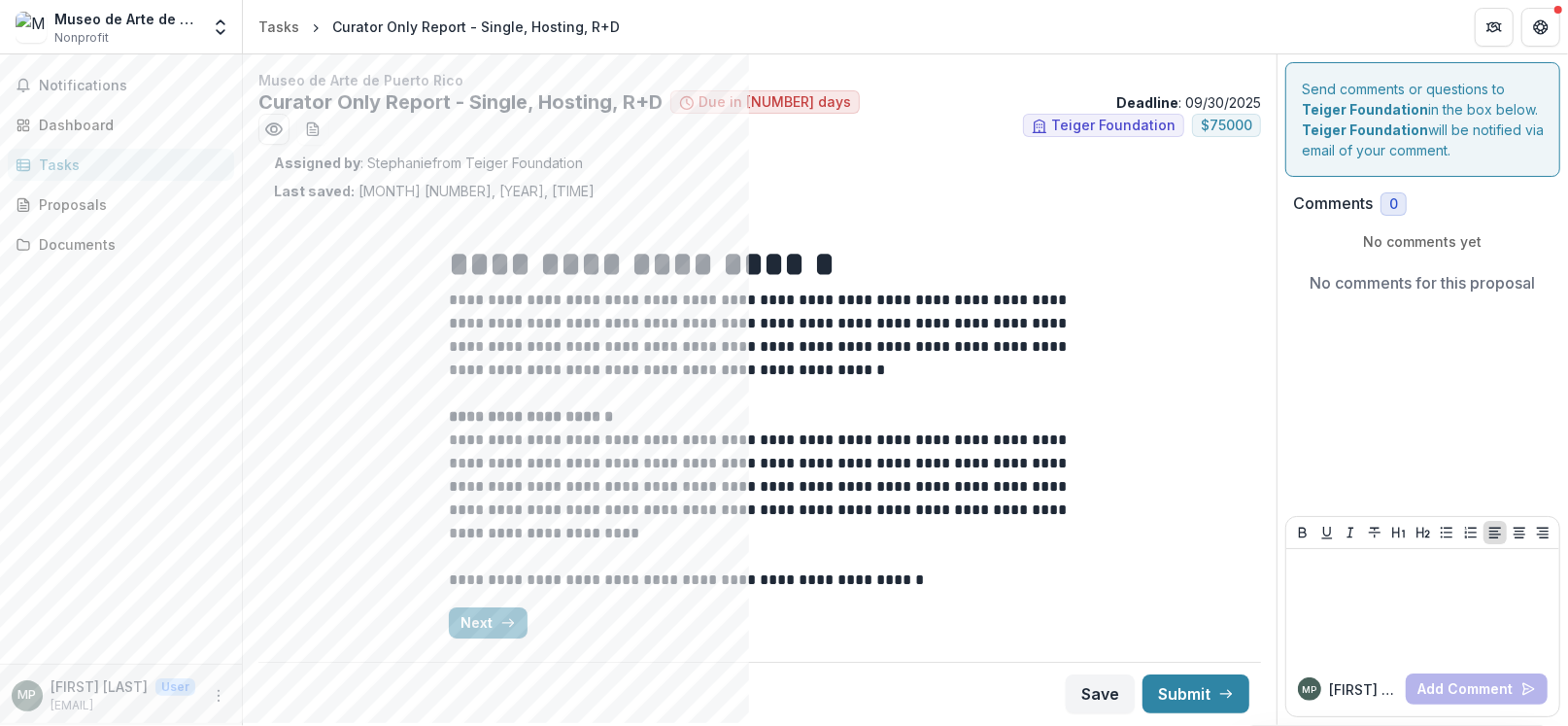 click on "Tasks" at bounding box center [128, 164] 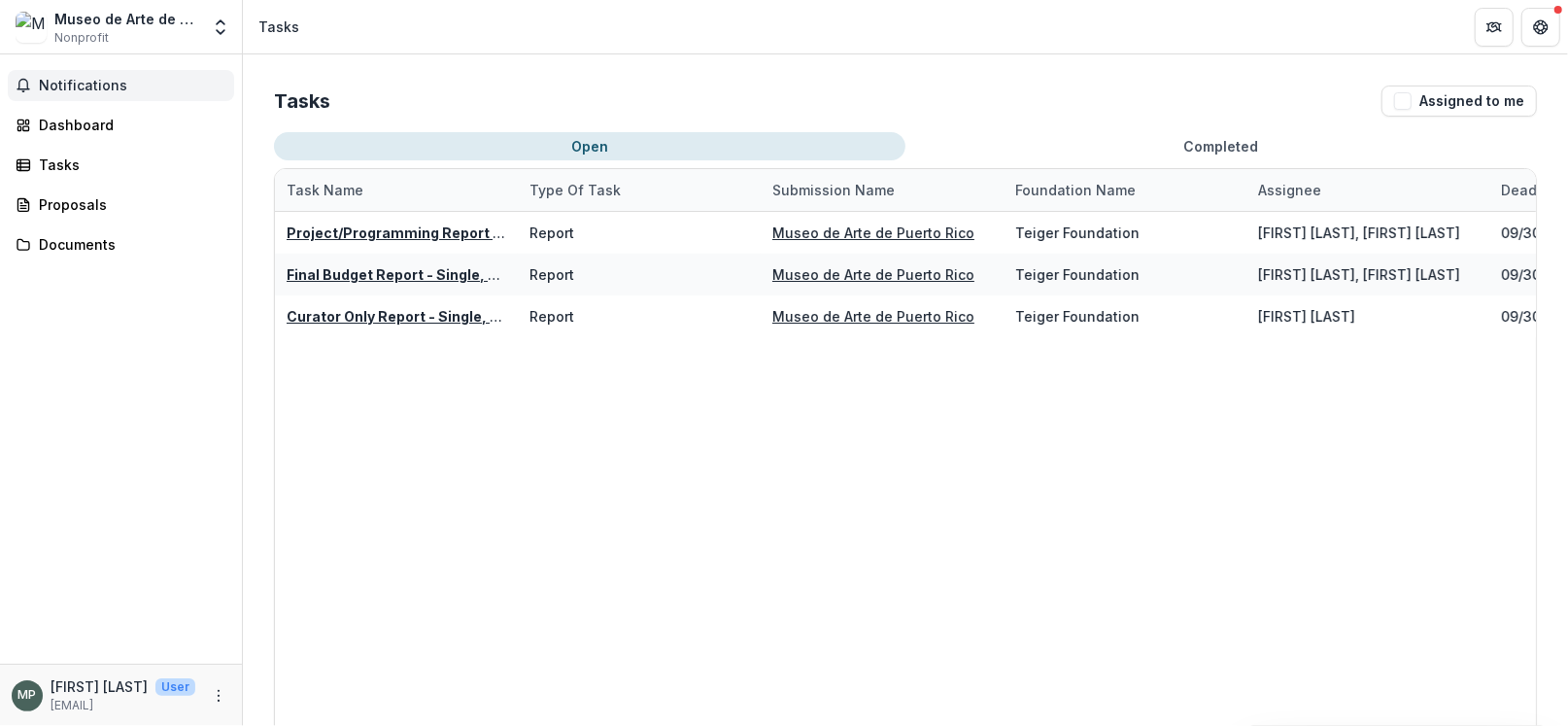 click on "Notifications" at bounding box center (132, 86) 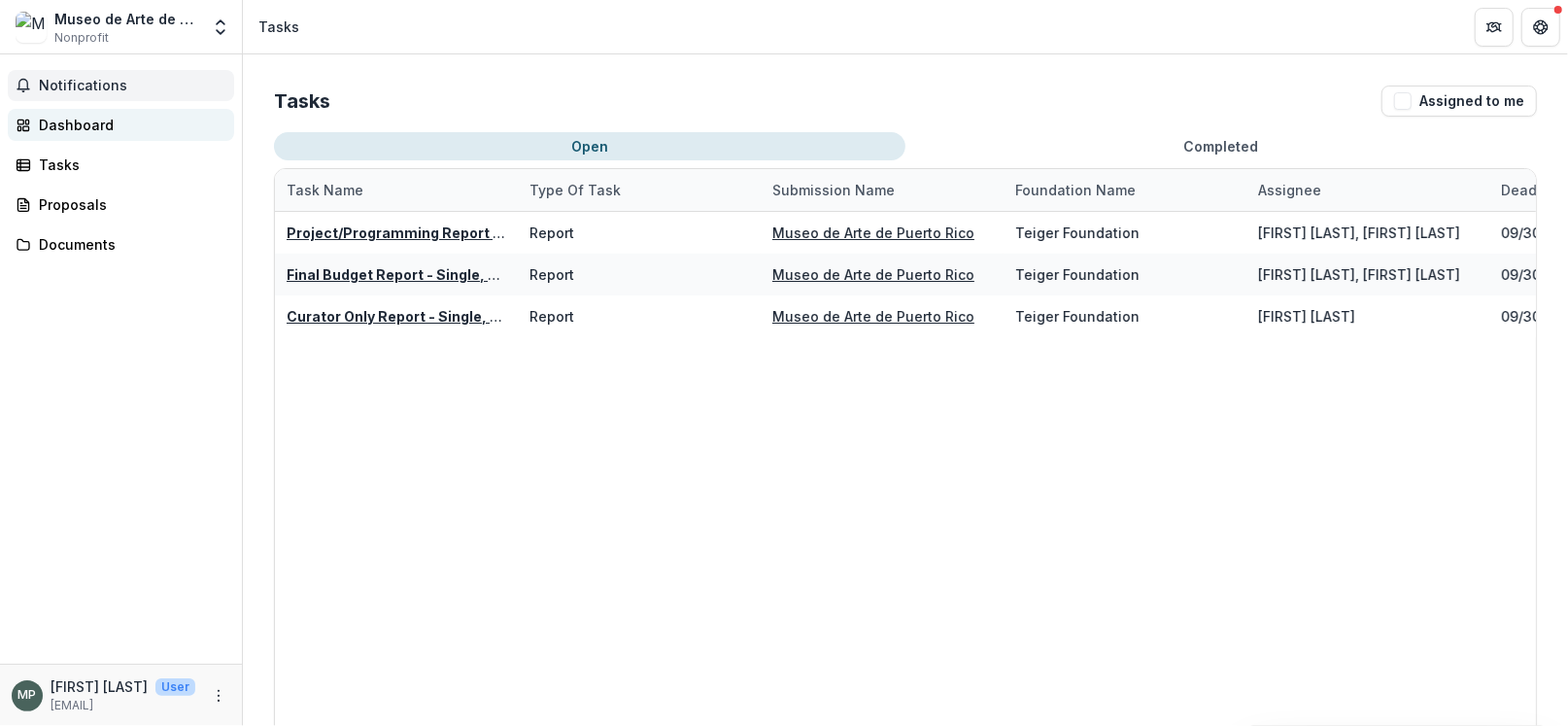 click on "Dashboard" at bounding box center (128, 124) 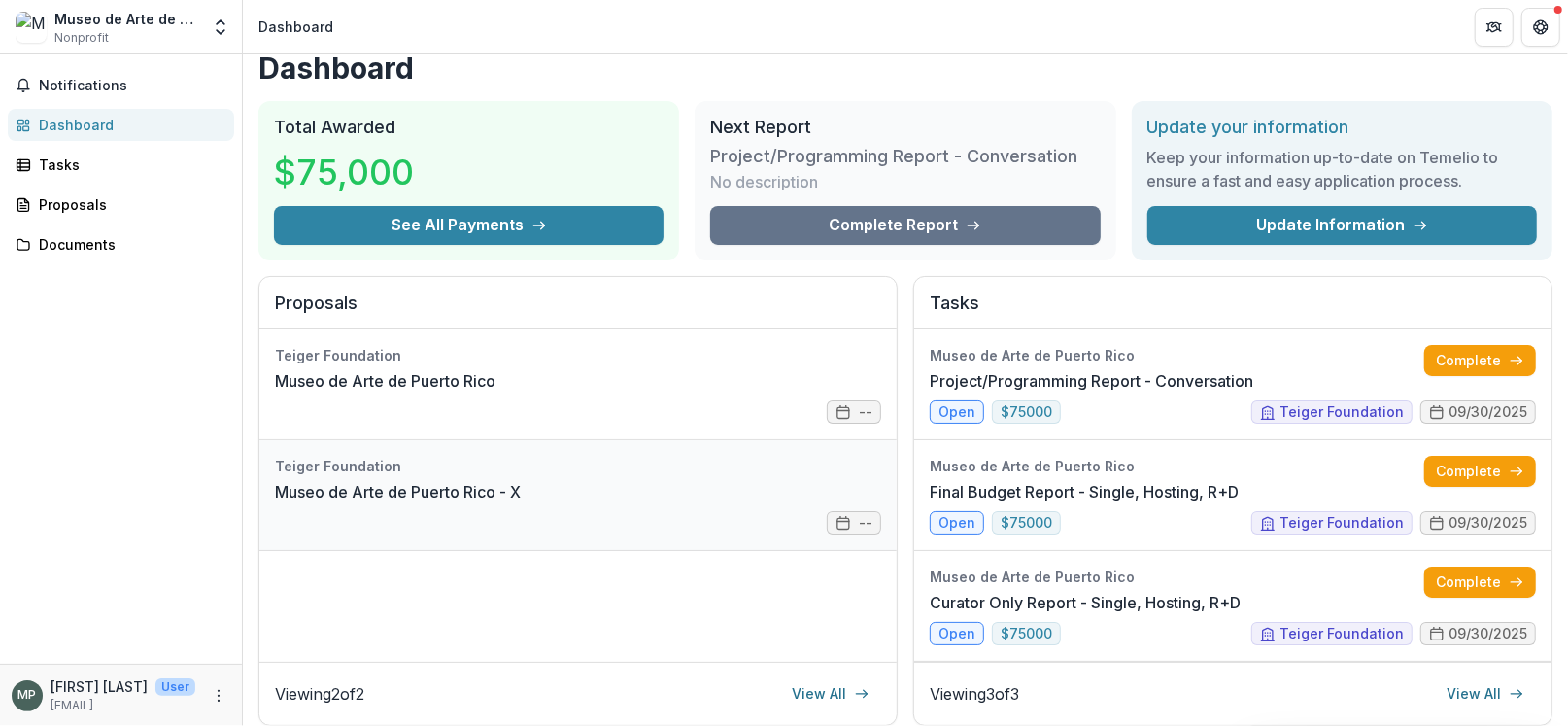 scroll, scrollTop: 0, scrollLeft: 0, axis: both 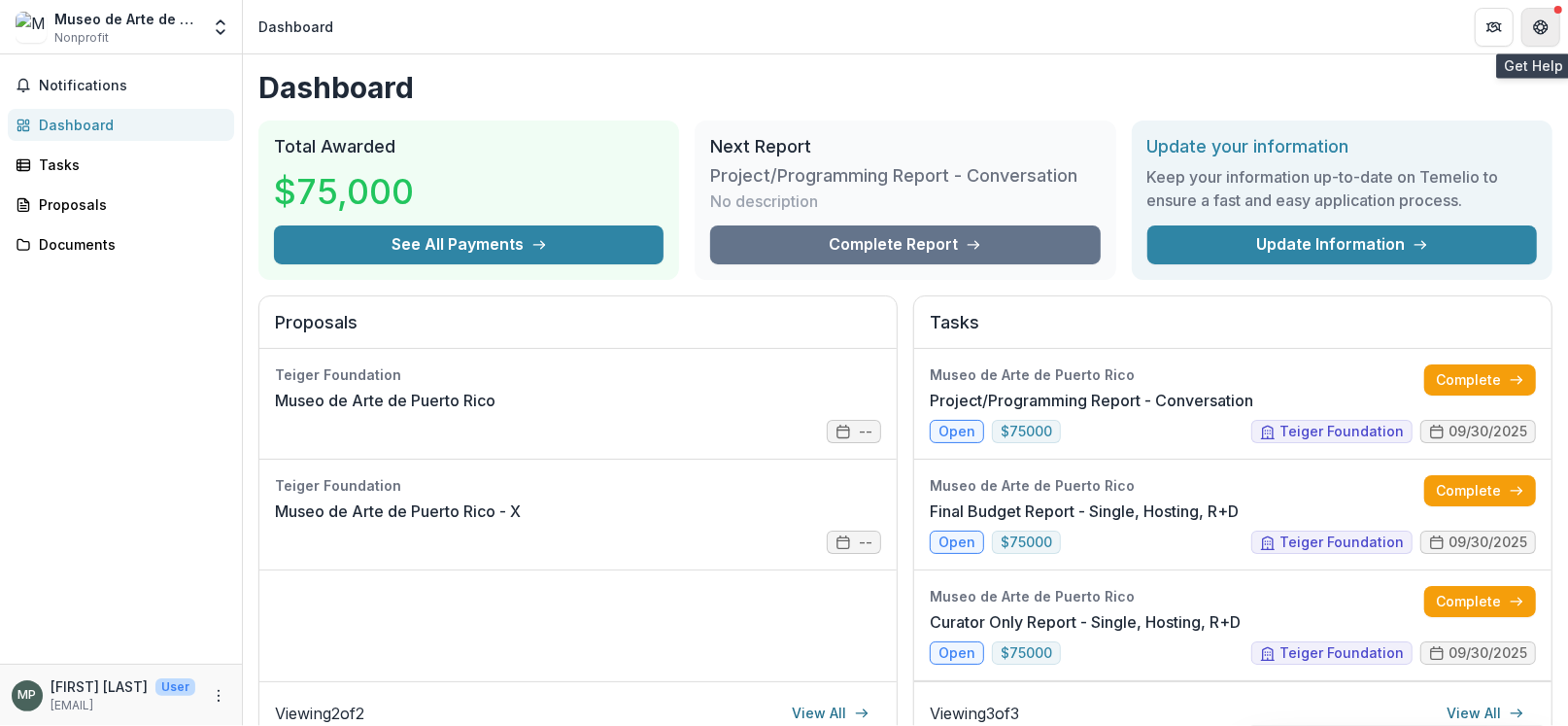 click at bounding box center (1541, 27) 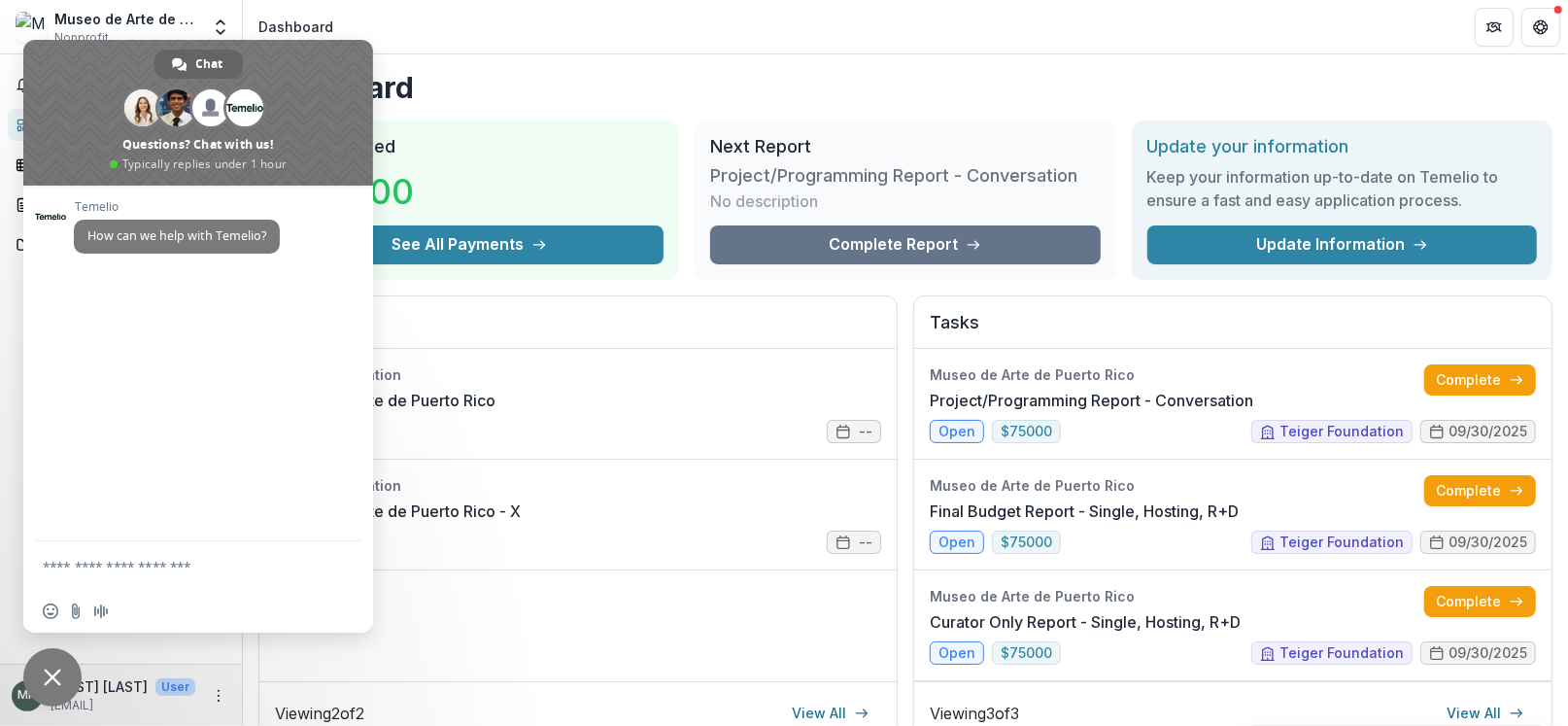 click at bounding box center (179, 566) 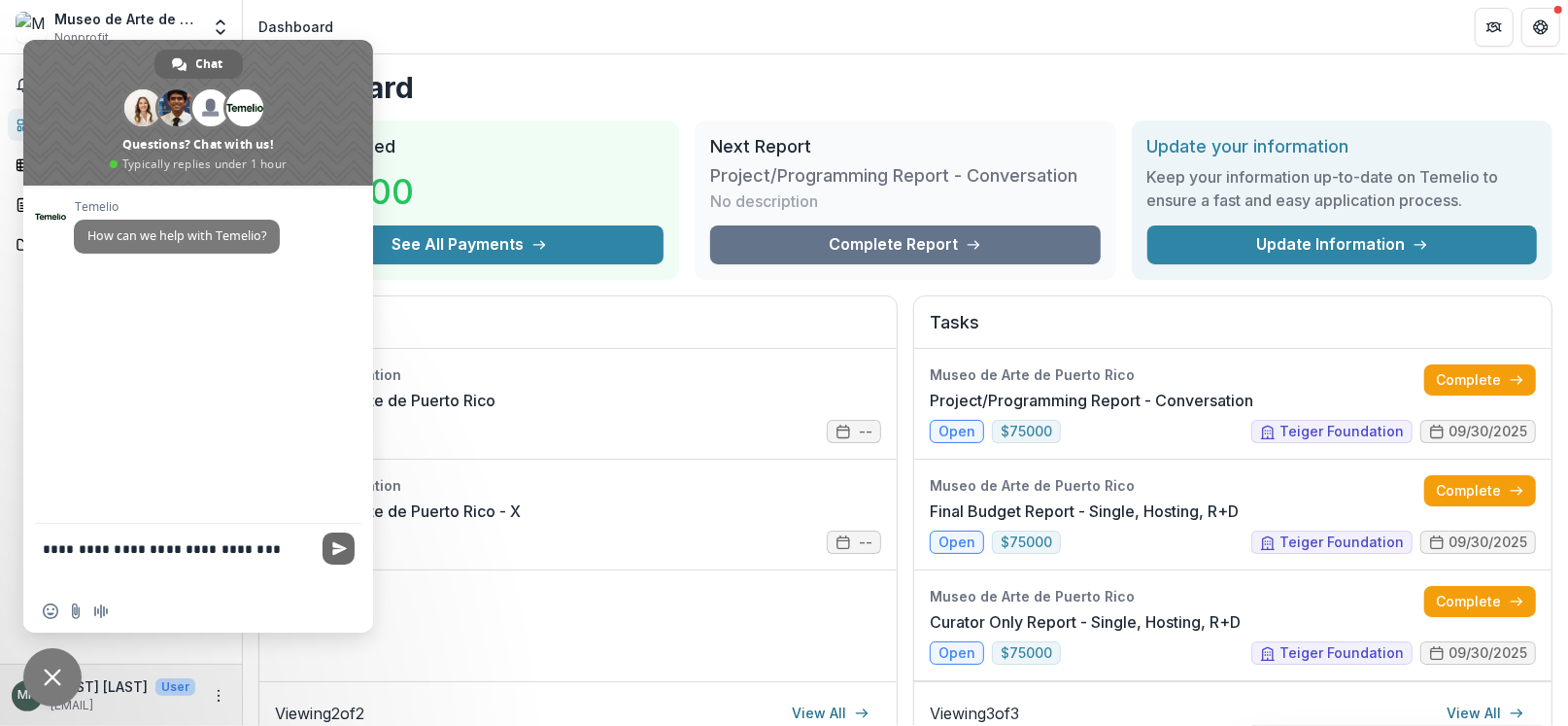type on "**********" 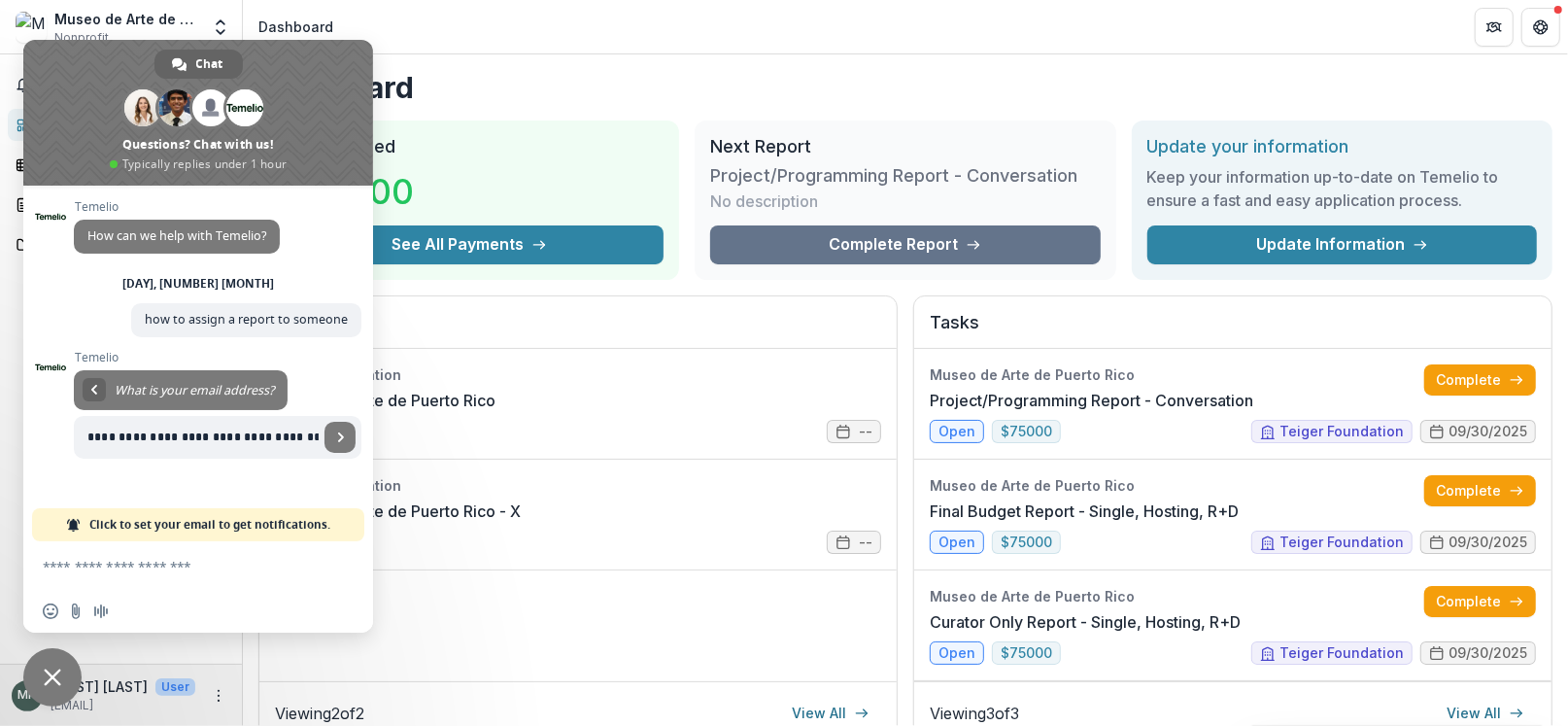 scroll, scrollTop: 0, scrollLeft: 128, axis: horizontal 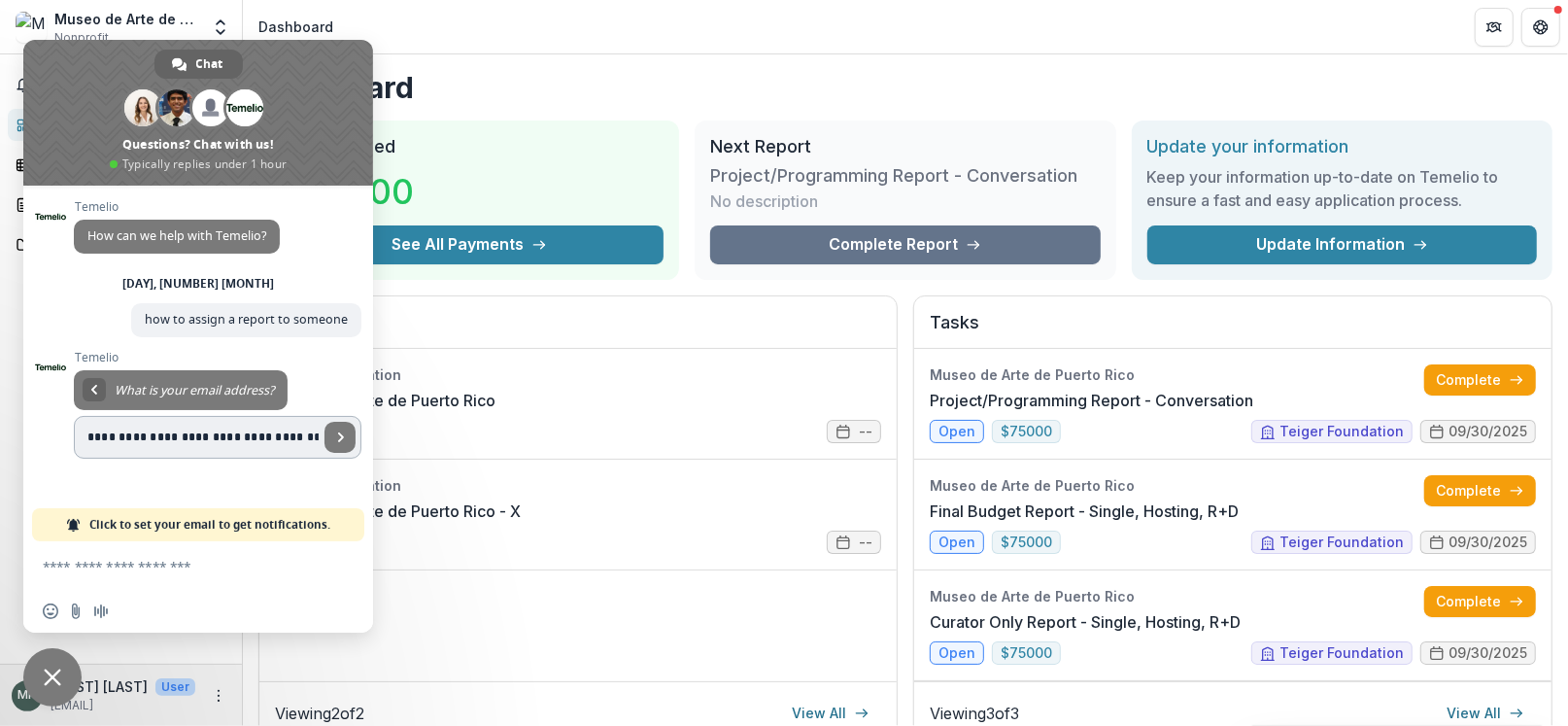 click on "**********" at bounding box center (196, 437) 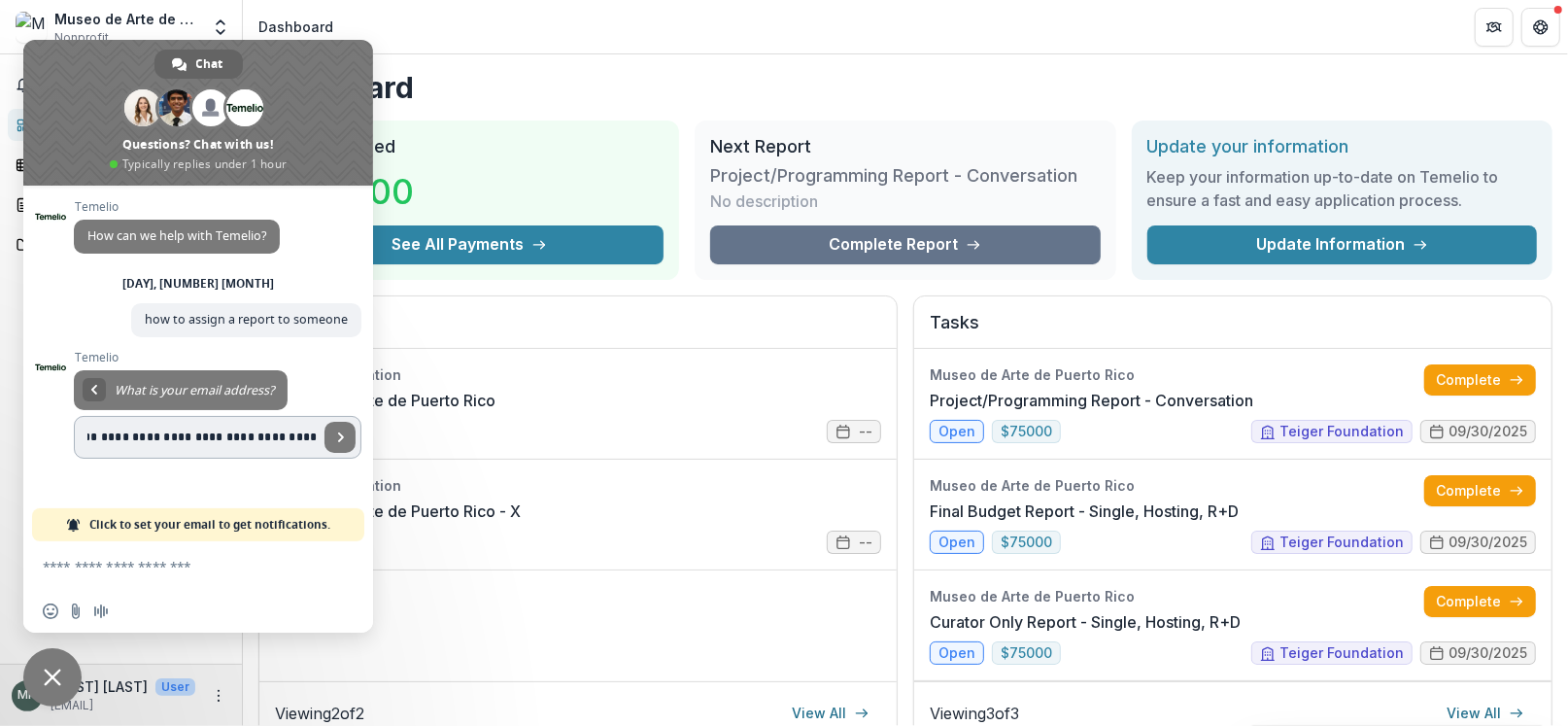 scroll, scrollTop: 0, scrollLeft: 245, axis: horizontal 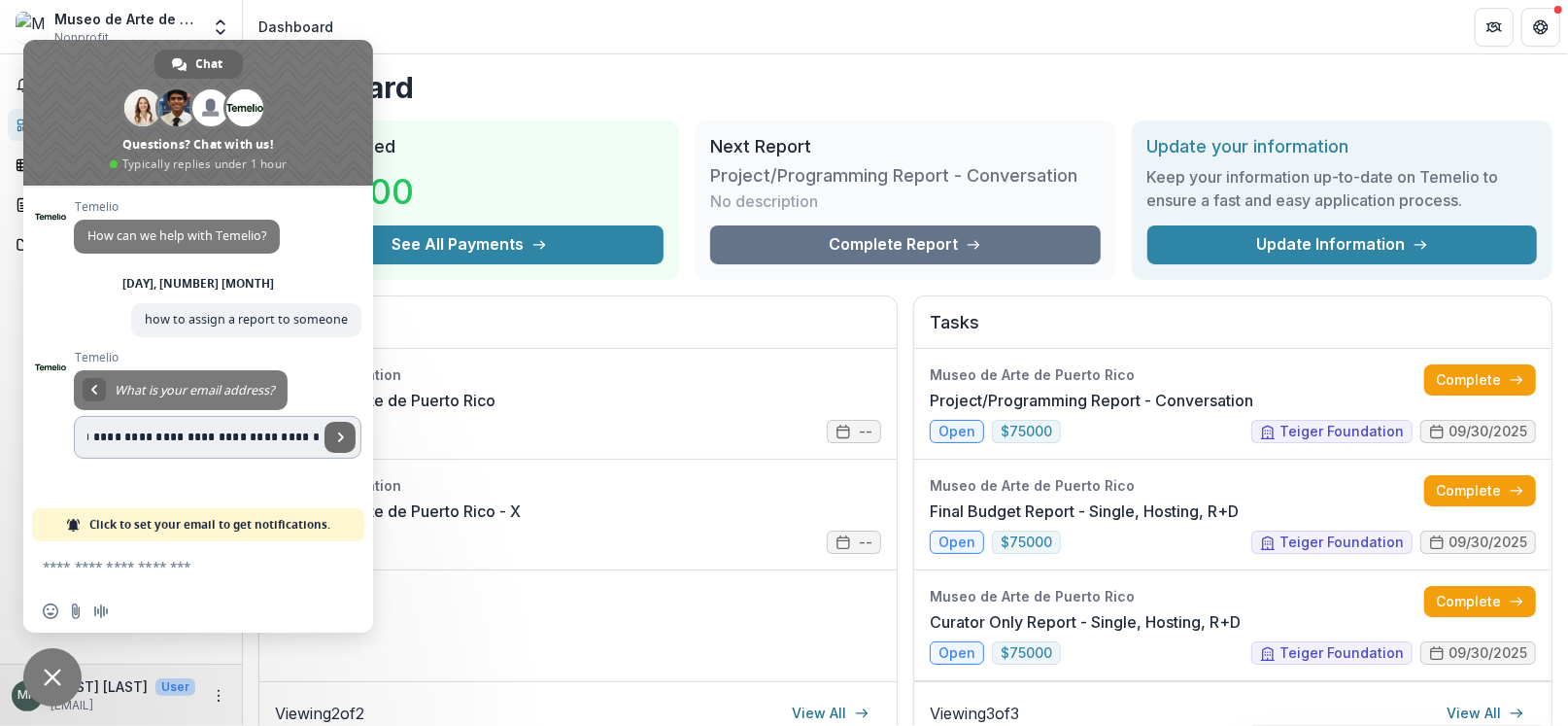 type on "**********" 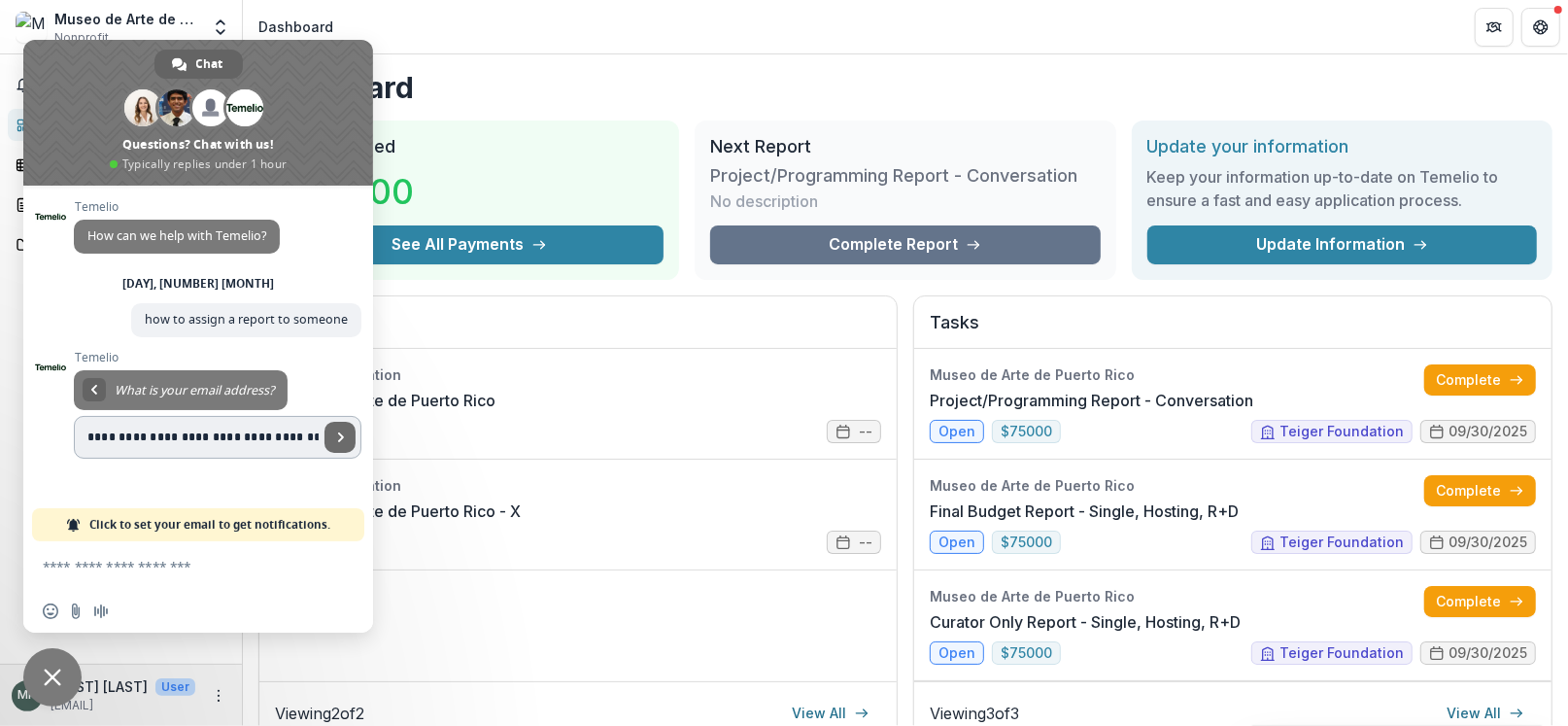 click at bounding box center [340, 437] 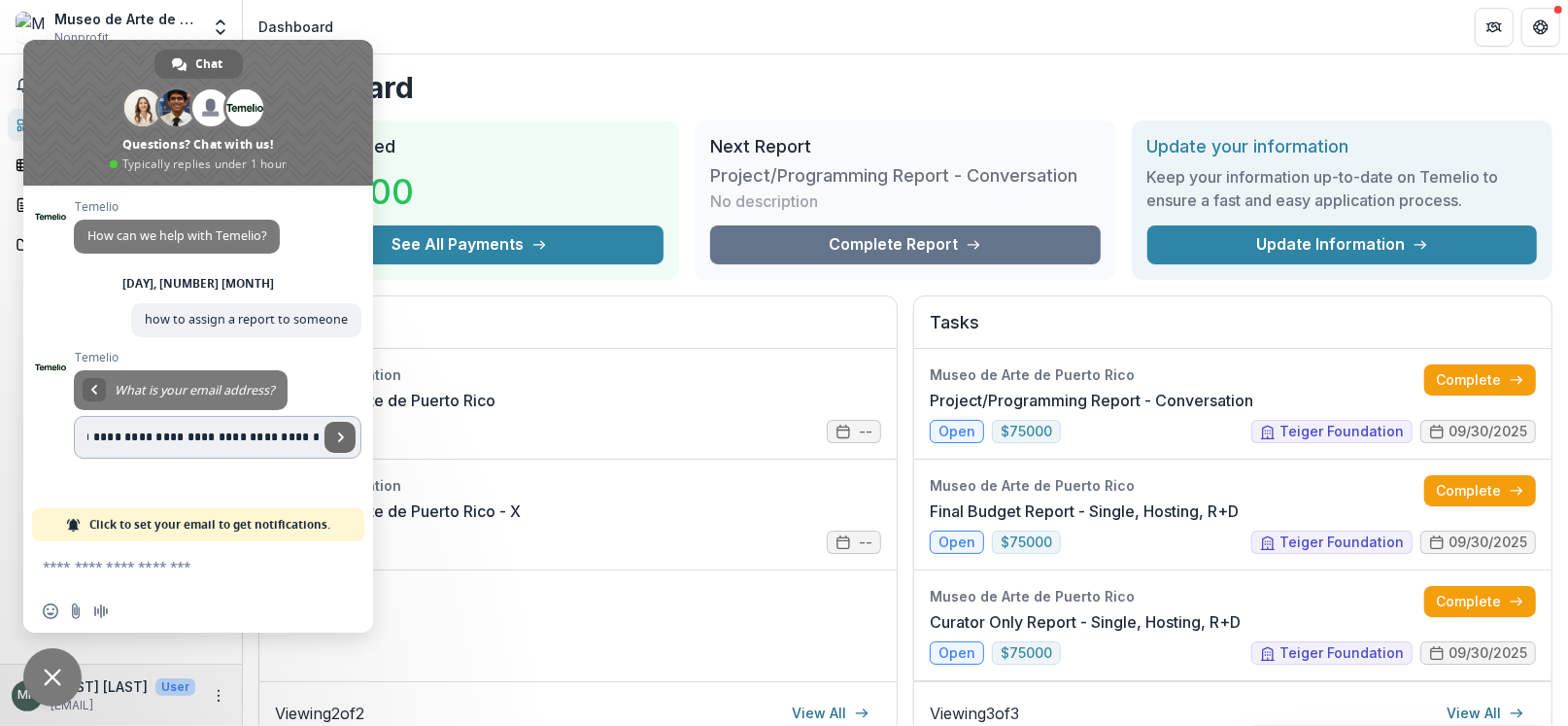 click at bounding box center [341, 437] 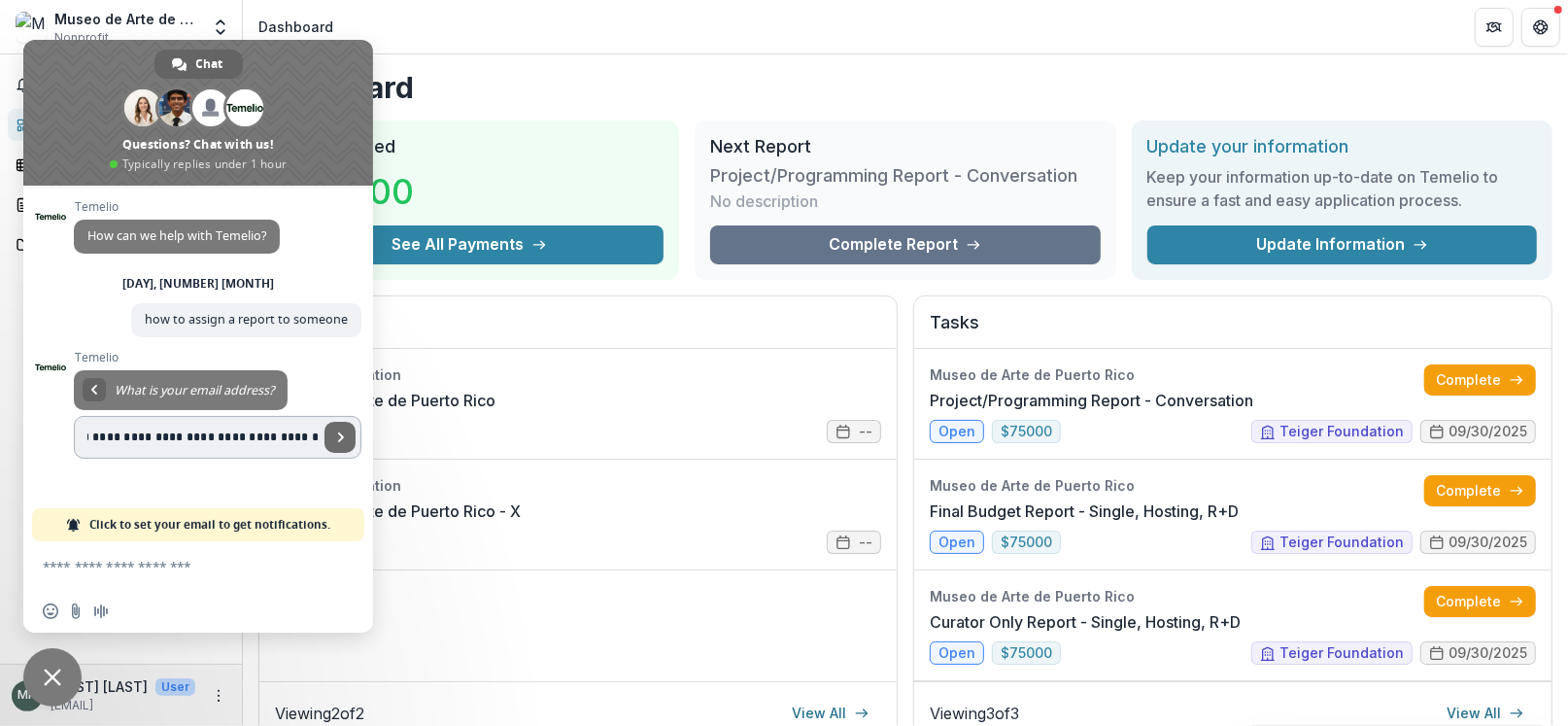 click at bounding box center [340, 437] 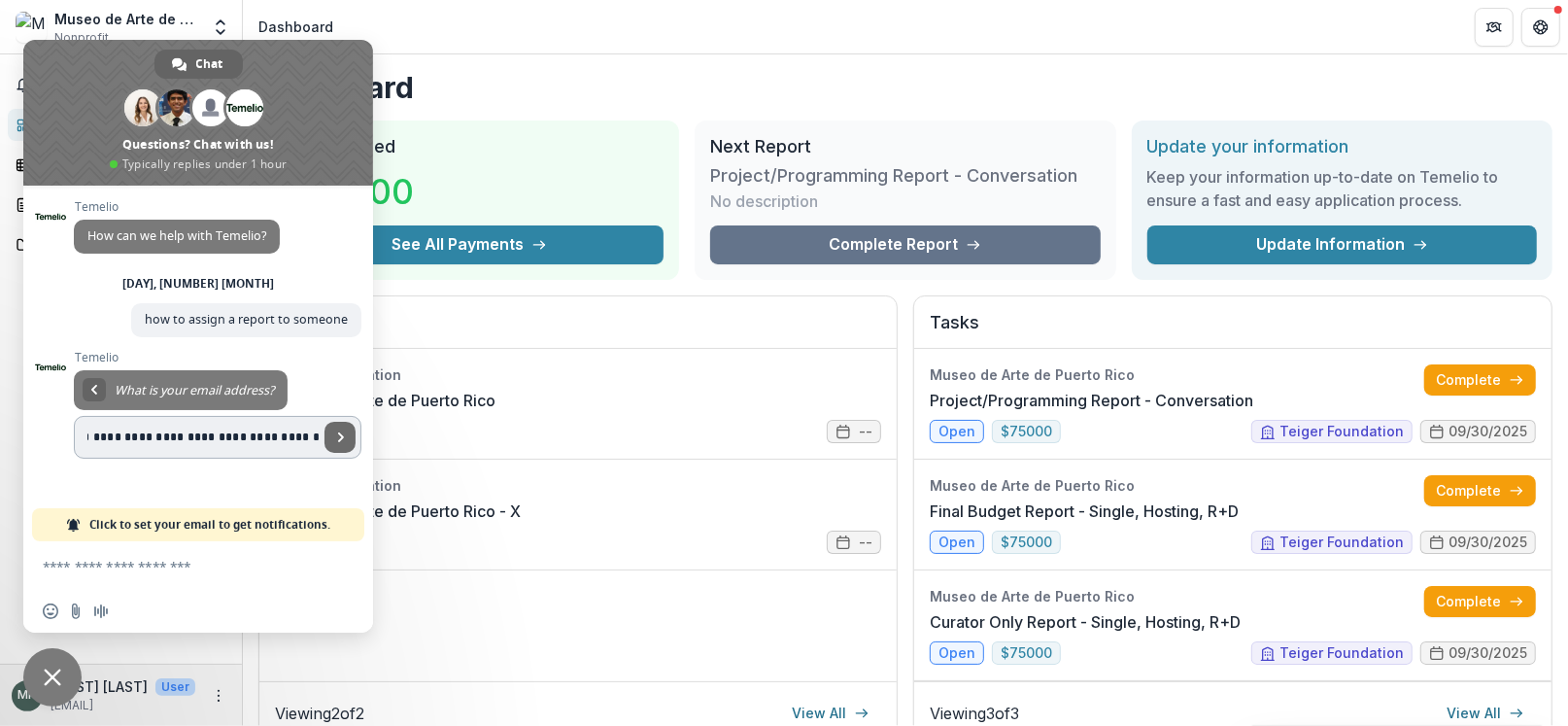 scroll, scrollTop: 0, scrollLeft: 0, axis: both 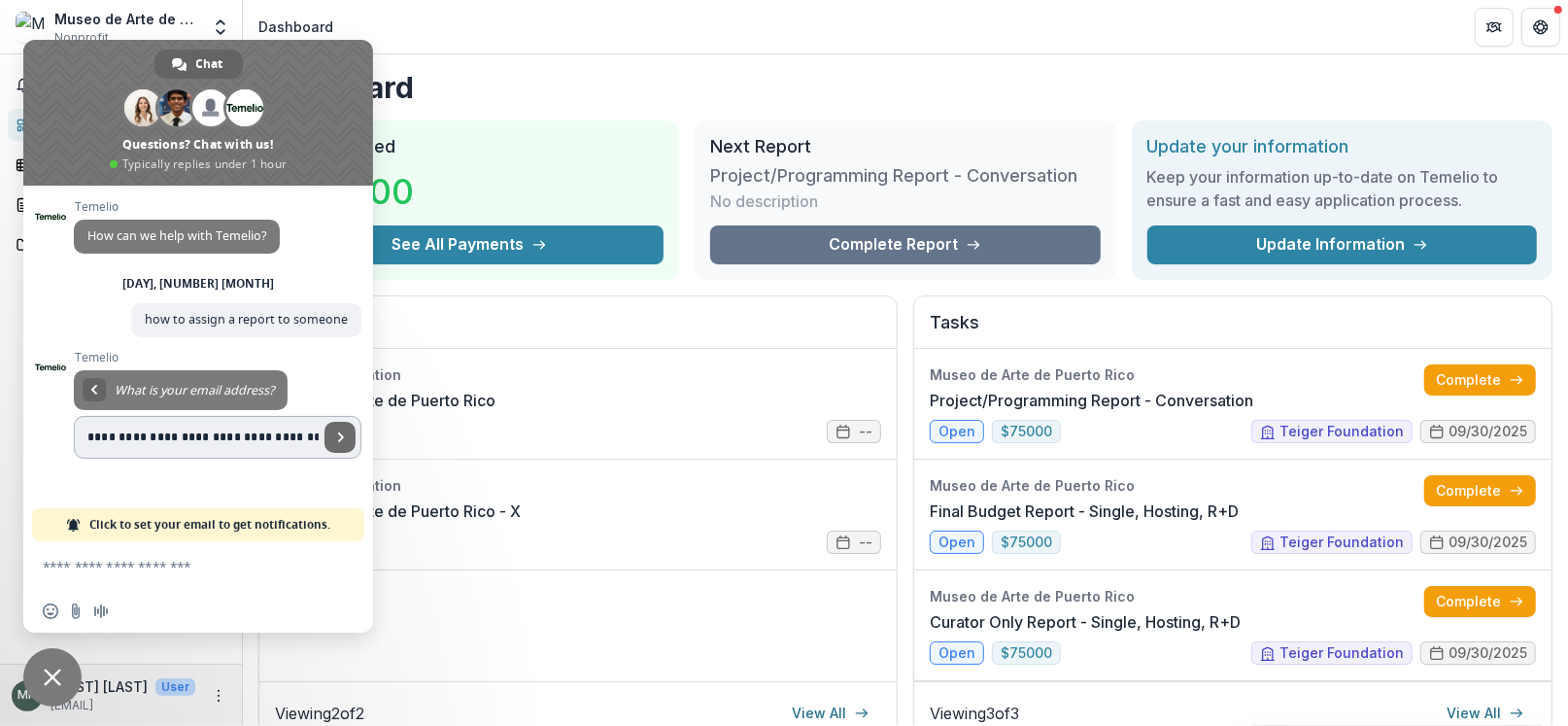 click at bounding box center (340, 437) 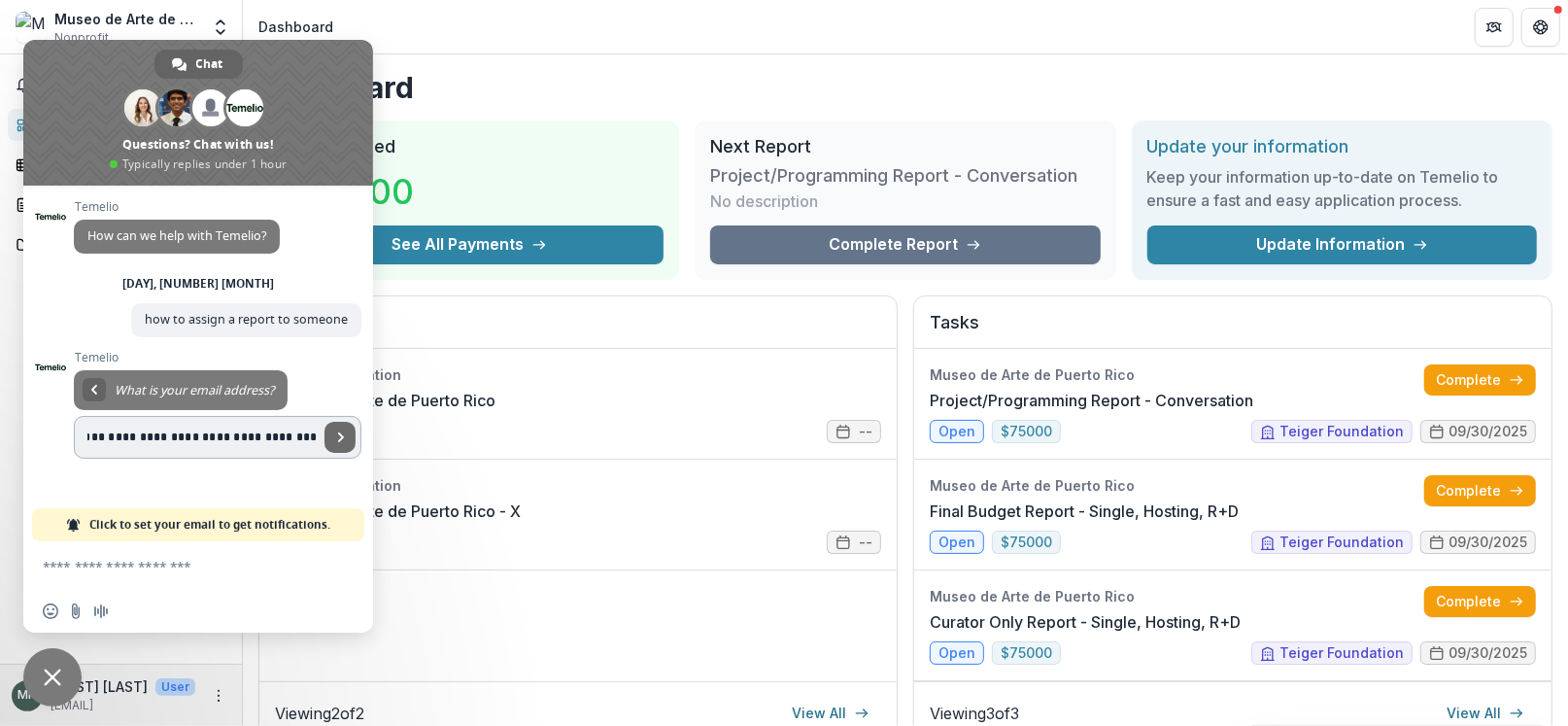 click at bounding box center [340, 437] 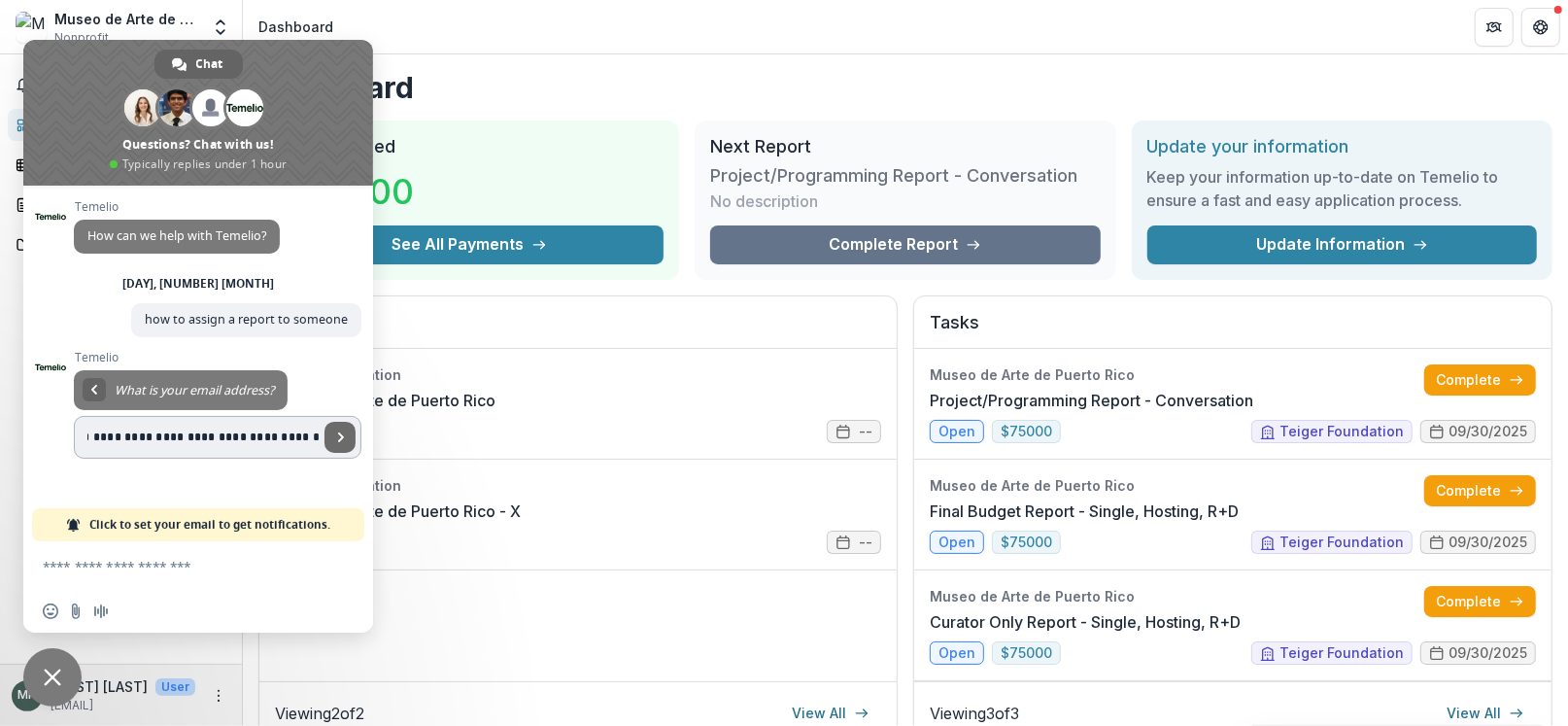 scroll, scrollTop: 0, scrollLeft: 245, axis: horizontal 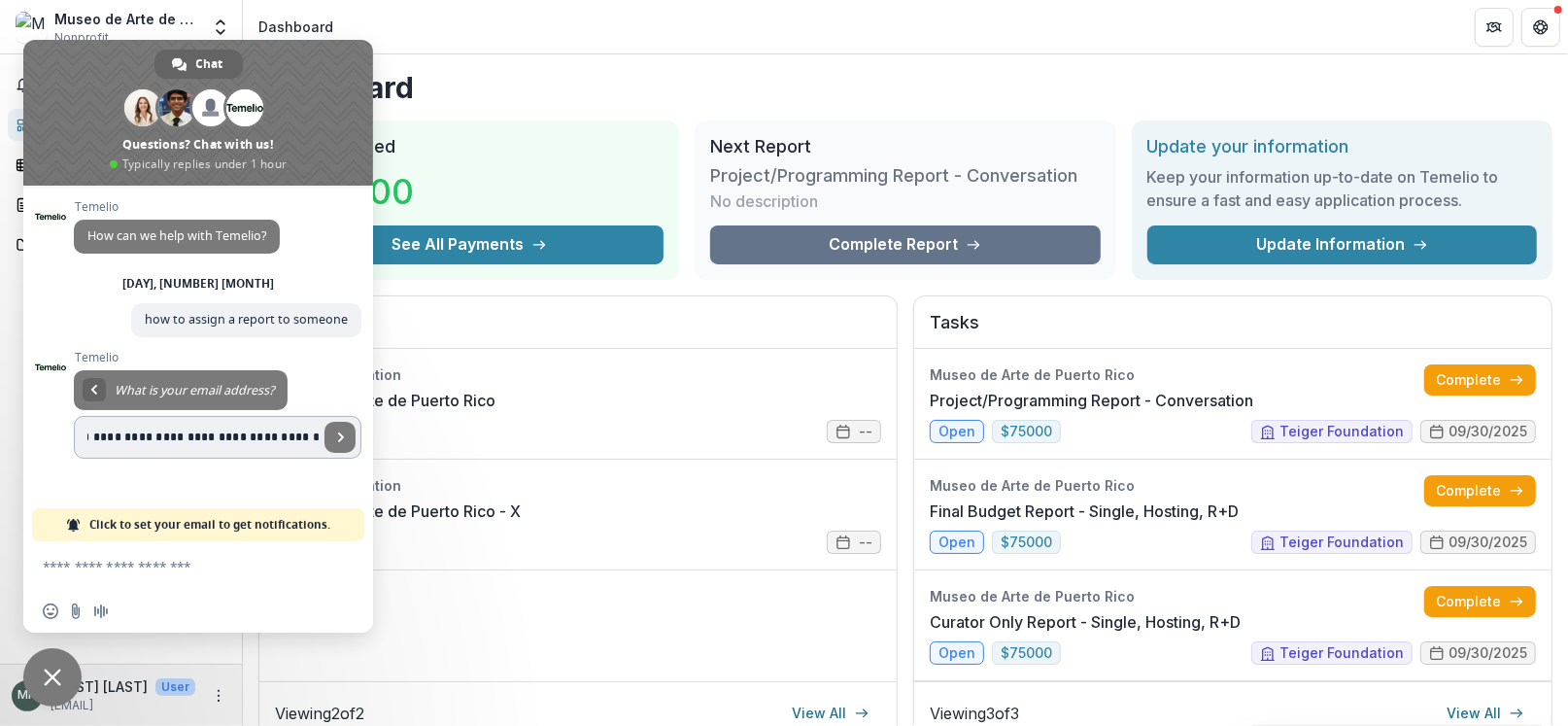 click on "**********" at bounding box center (196, 437) 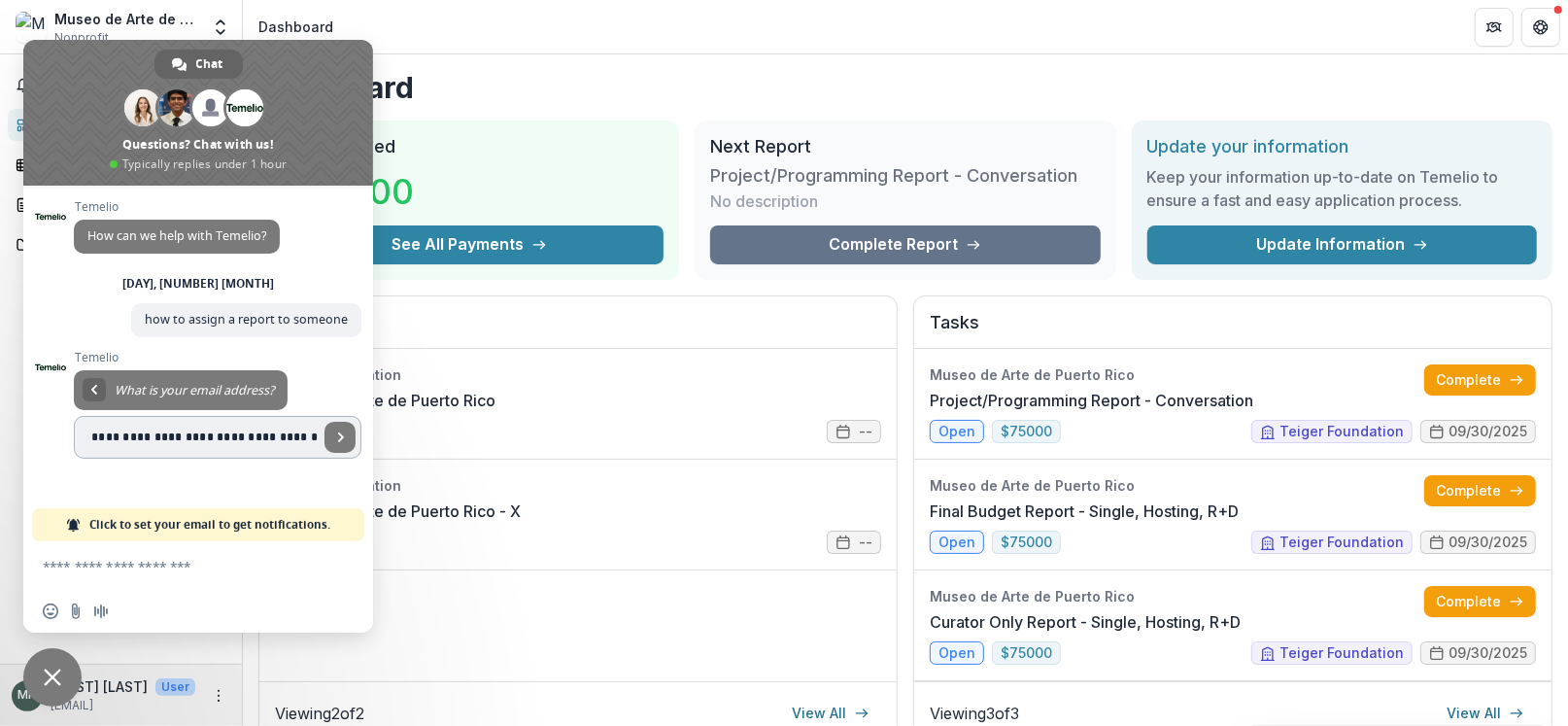 scroll, scrollTop: 0, scrollLeft: 0, axis: both 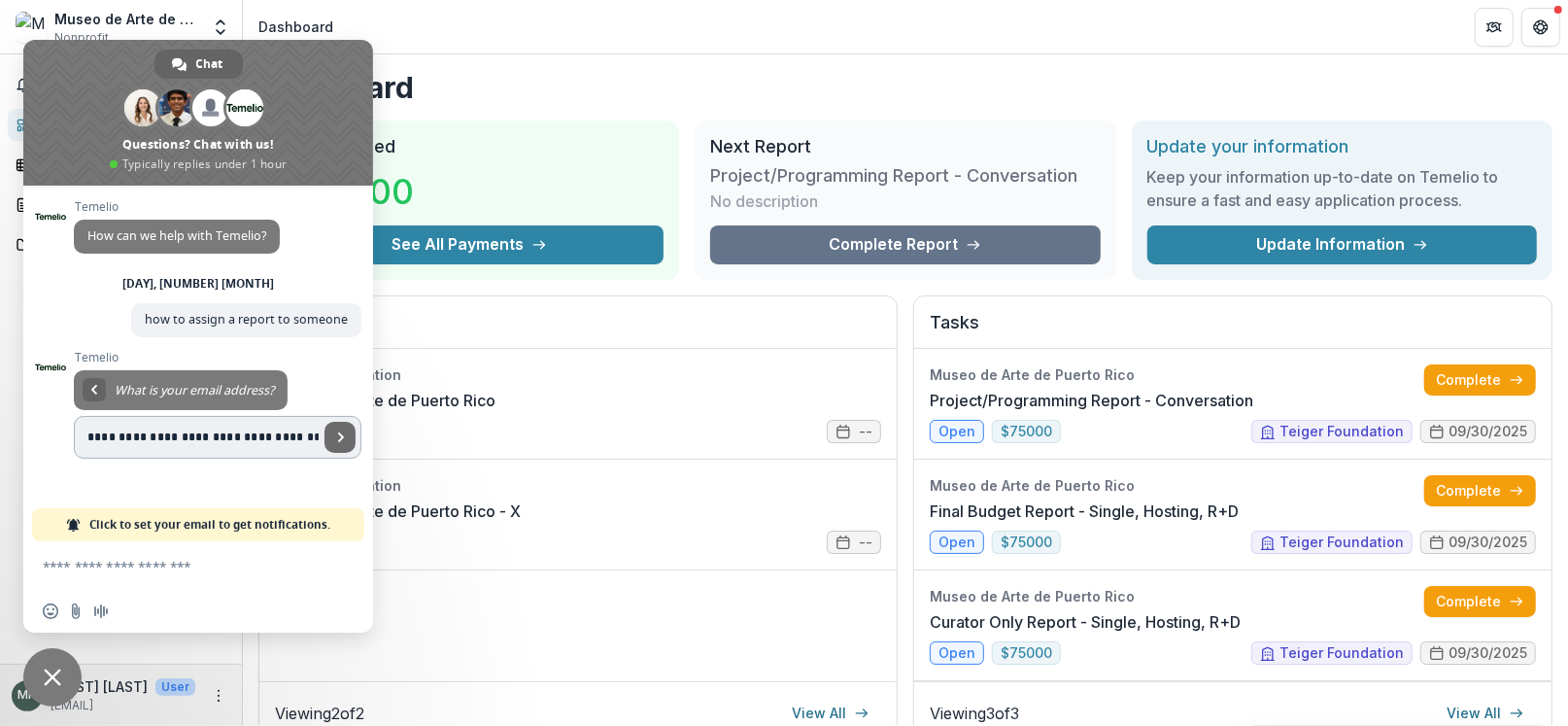 click at bounding box center [341, 437] 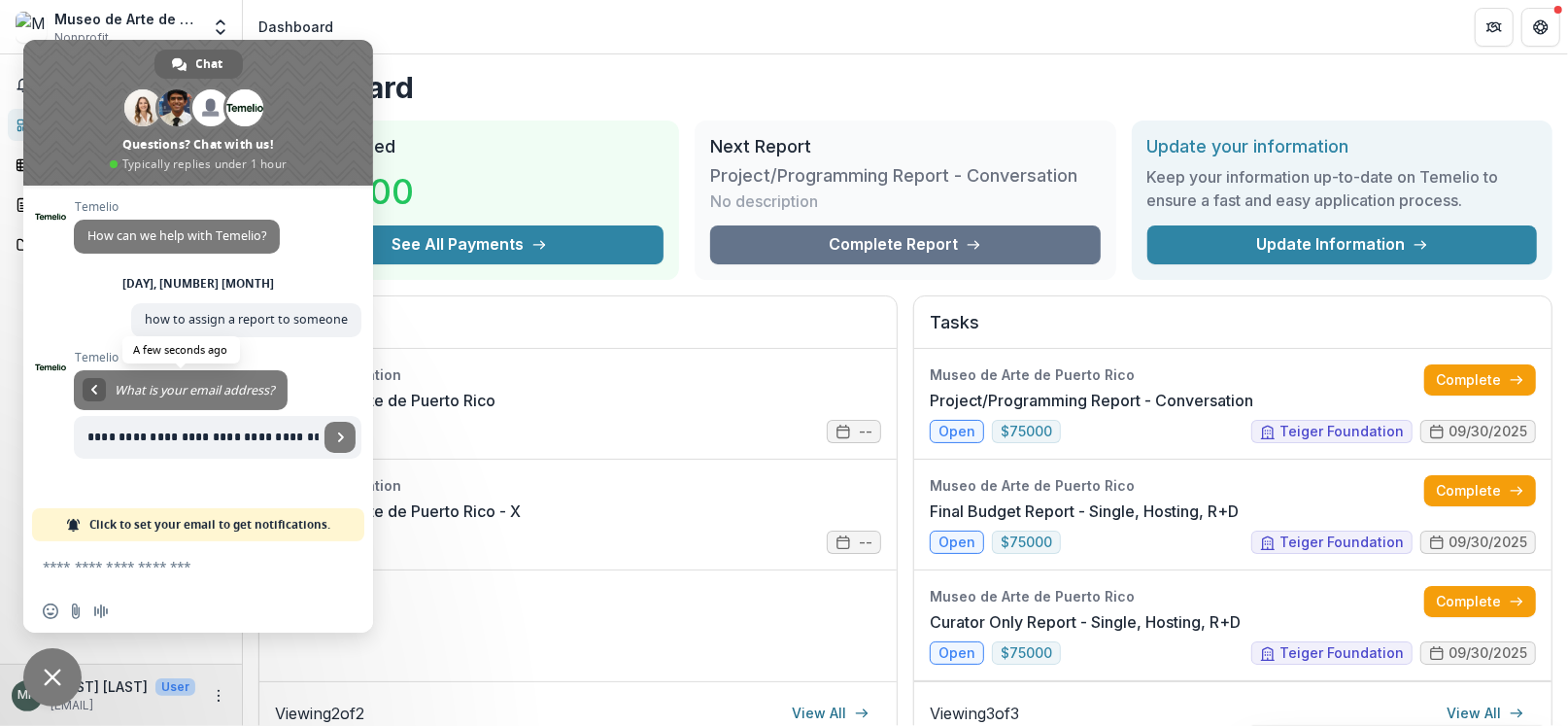 click at bounding box center [94, 390] 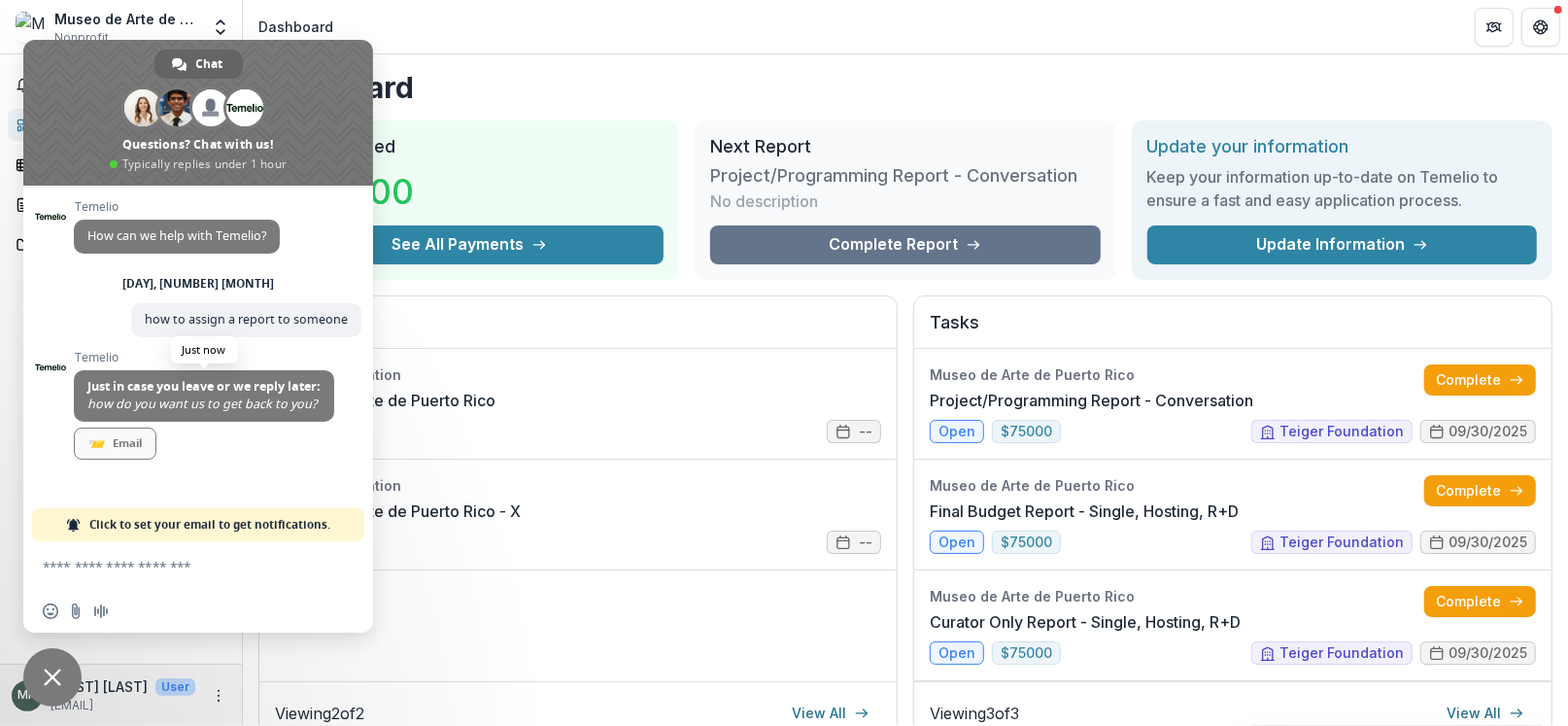 click on "📨 [EMAIL]" at bounding box center [115, 443] 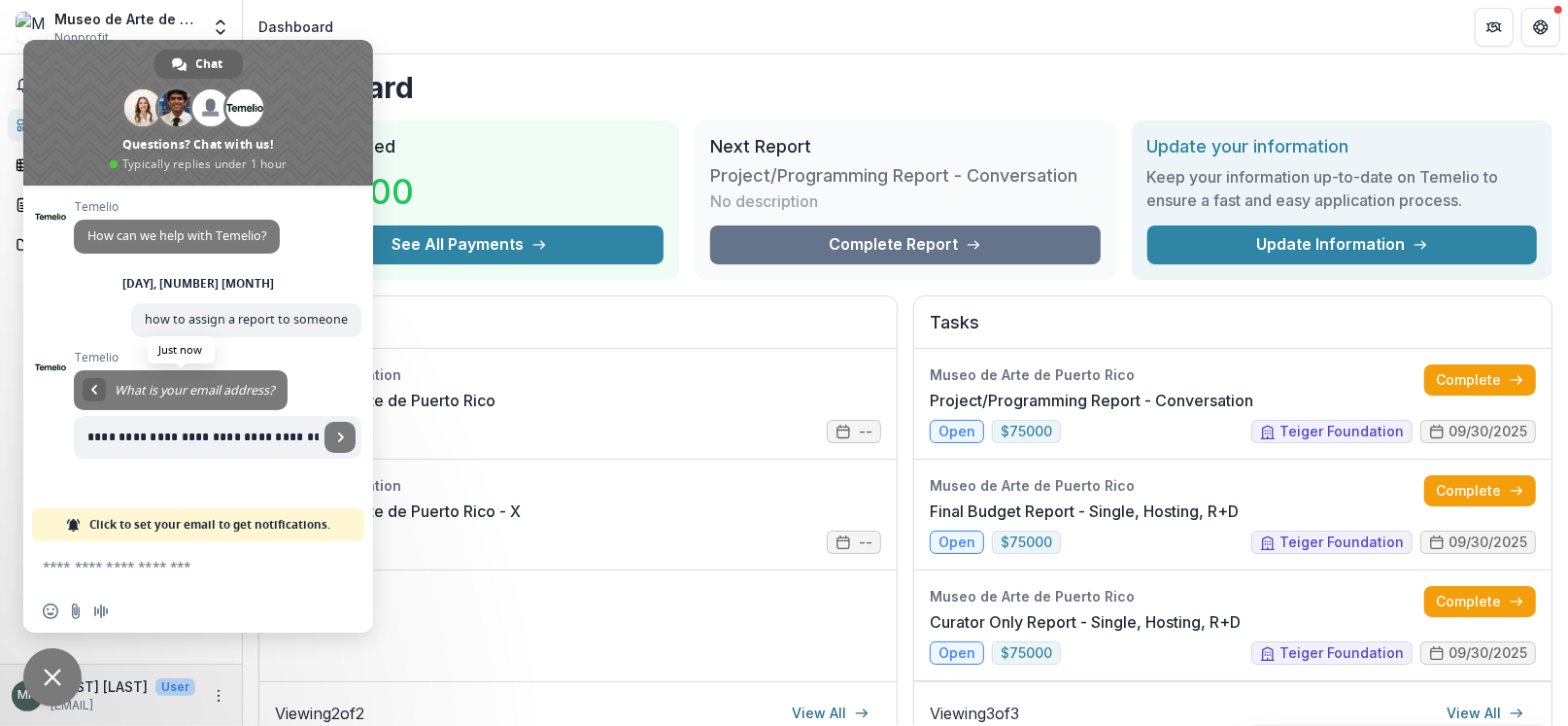 scroll, scrollTop: 0, scrollLeft: 245, axis: horizontal 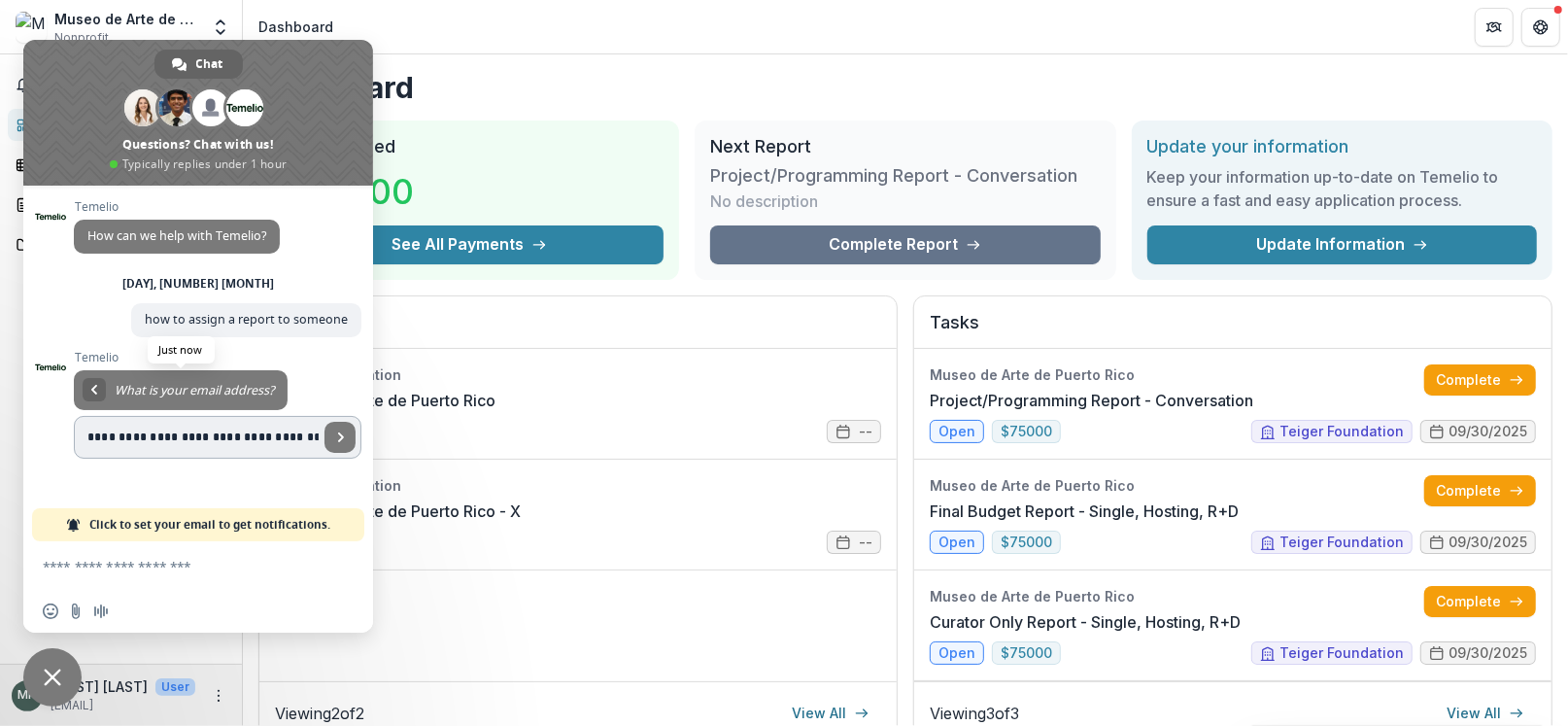 drag, startPoint x: 319, startPoint y: 435, endPoint x: 268, endPoint y: 440, distance: 51.24451 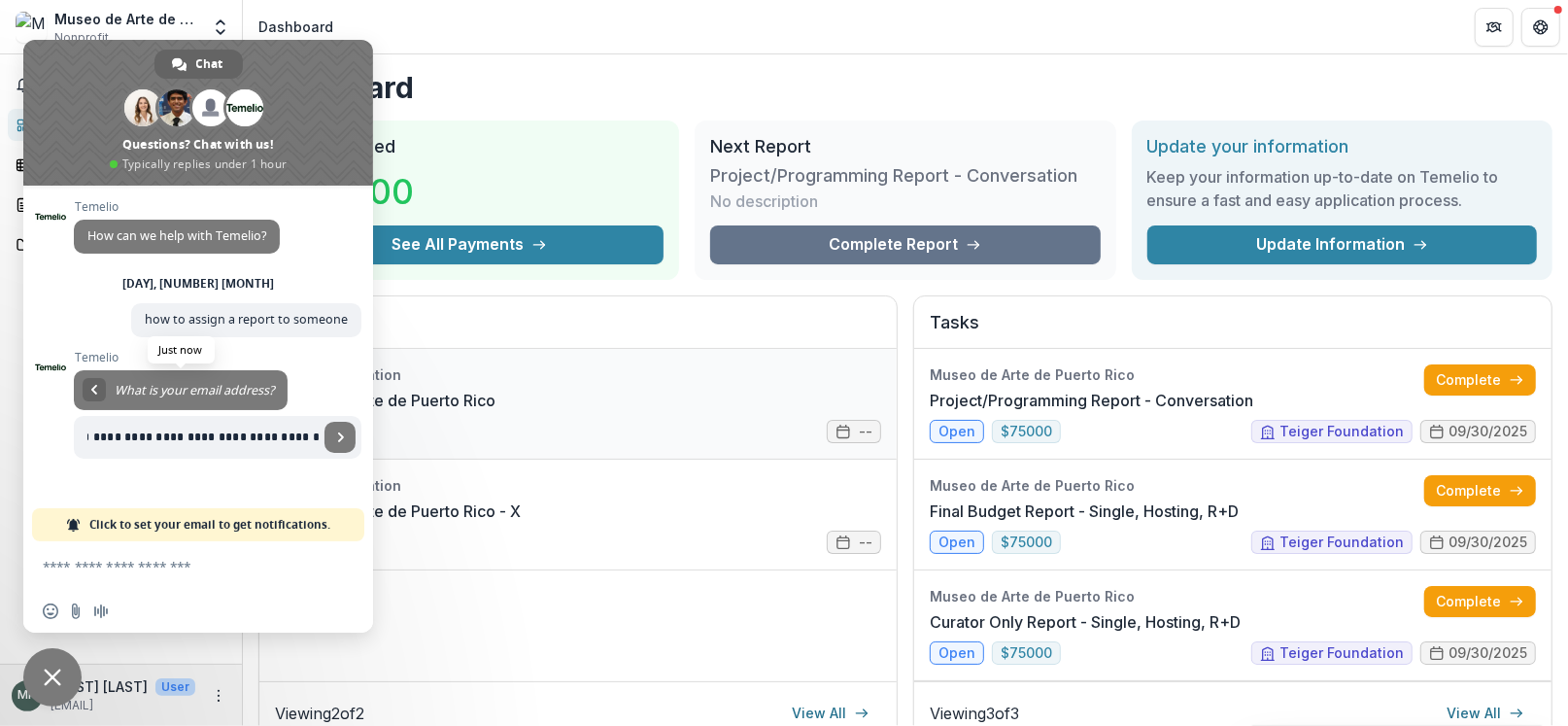 drag, startPoint x: 123, startPoint y: 443, endPoint x: 433, endPoint y: 426, distance: 310.46578 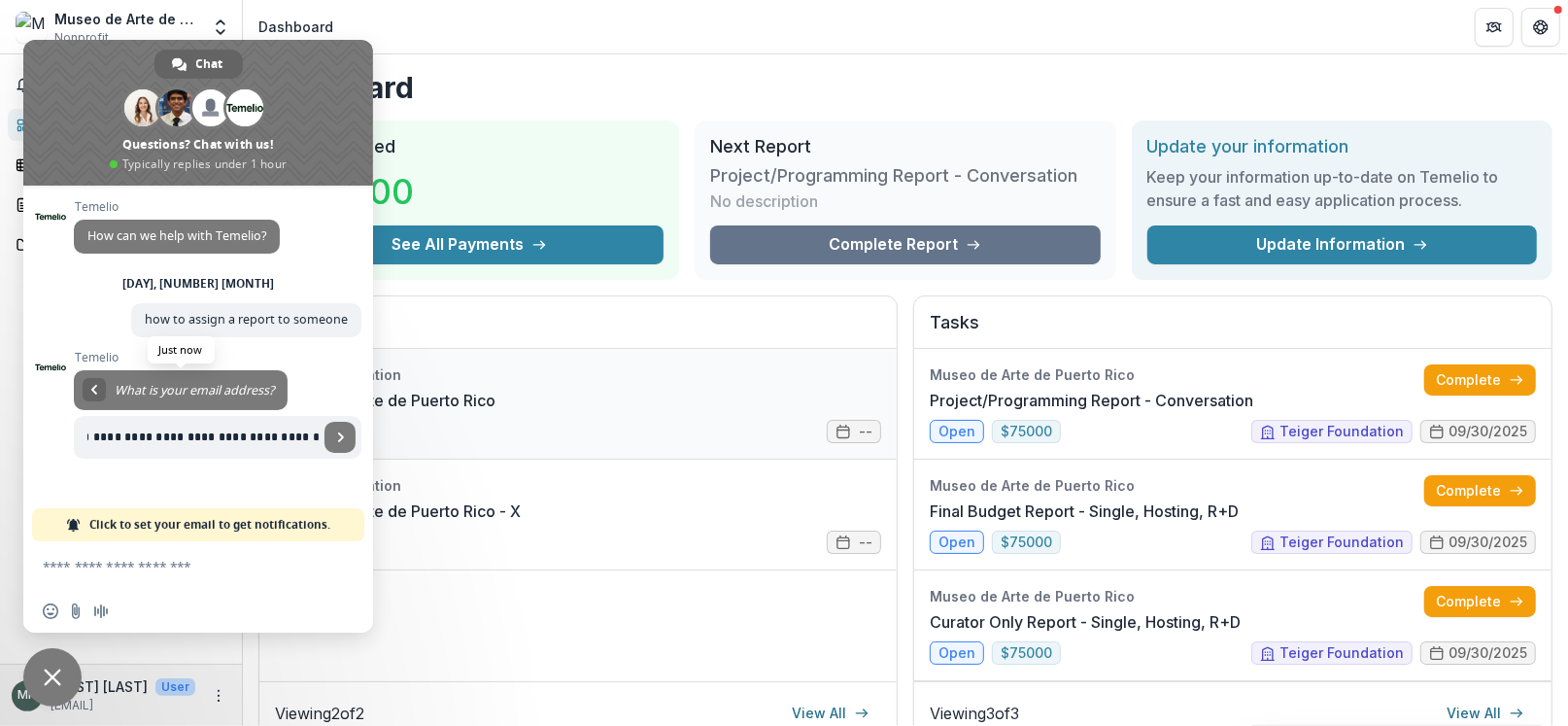 click on "Skip to content Museo de Arte de Puerto Rico Nonprofit Nonprofits [FIRST] [LAST] [FIRST] [LAST] Museo de Arte de Puerto Rico Team Settings Settings Dashboard Notifications Dashboard Tasks Proposals Documents [INITIAL] [FIRST] [LAST] User [EMAIL] Dashboard Total Awarded $75,000 See All Payments Next Report Project/Programming Report - Conversation No description Complete Report Update your information Keep your information up-to-date on Temelio to ensure a fast and easy application process. Update Information Proposals Teiger Foundation Museo de Arte de Puerto Rico -- Teiger Foundation Museo de Arte de Puerto Rico - X -- Viewing 2 of 2 View All Tasks Museo de Arte de Puerto Rico Project/Programming Report - Conversation Complete open $ 75000 Teiger Foundation [DATE] Museo de Arte de Puerto Rico Final Budget Report - Single, Hosting, R+D Complete open $ 75000 Teiger Foundation [DATE] Museo de Arte de Puerto Rico Curator Only Report - Single, Hosting, R+D Complete open $ 75000 [DATE] 3 3 1" at bounding box center (784, 363) 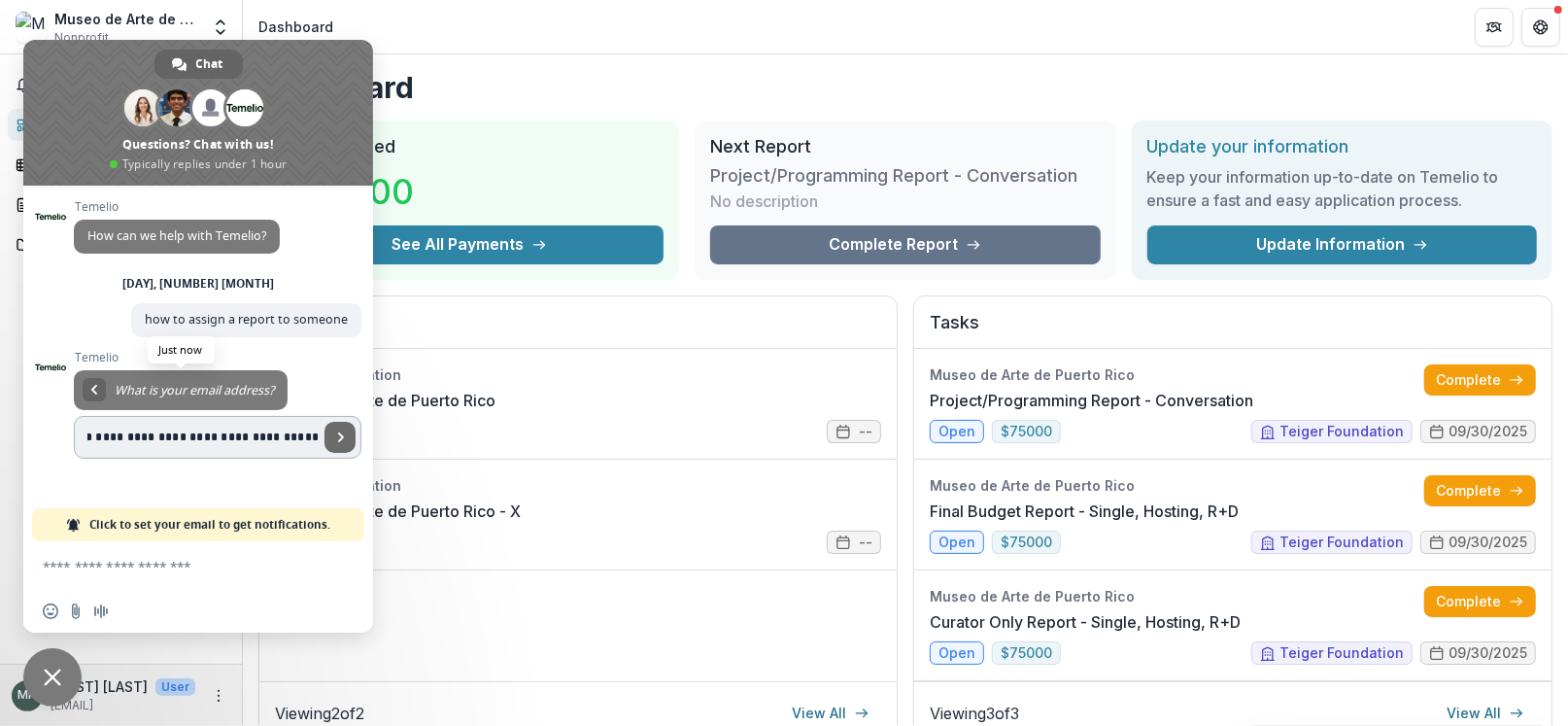 scroll, scrollTop: 0, scrollLeft: 50, axis: horizontal 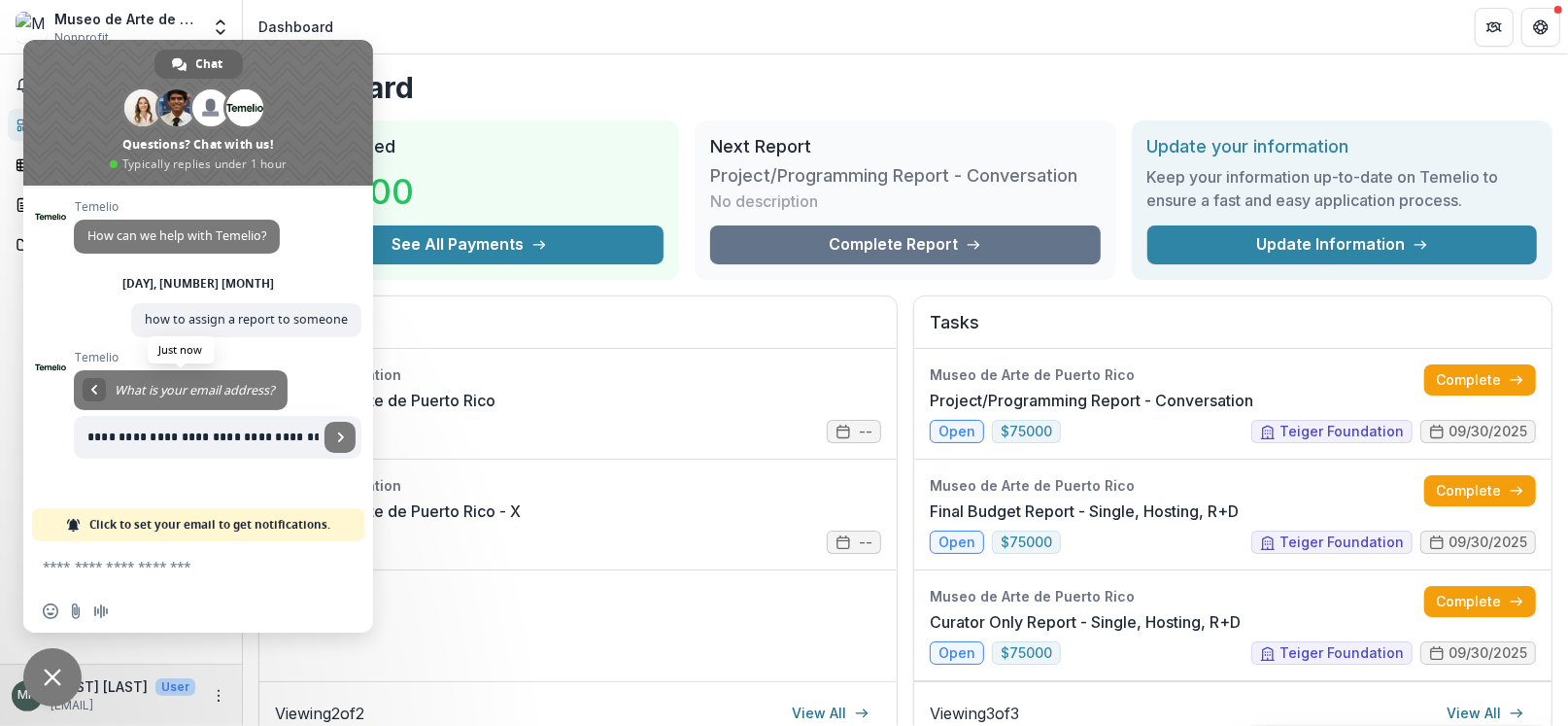 drag, startPoint x: 296, startPoint y: 439, endPoint x: 0, endPoint y: 439, distance: 296 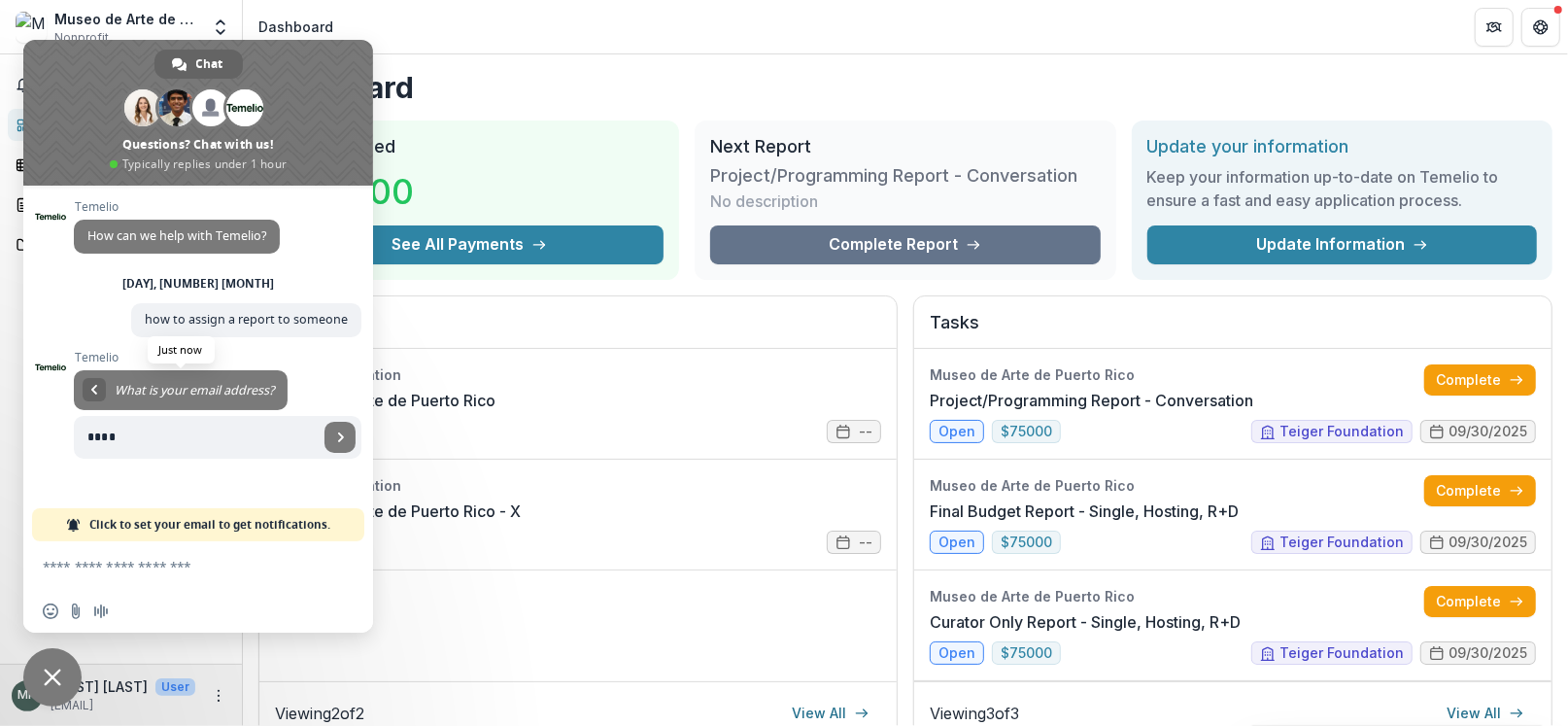 drag, startPoint x: 241, startPoint y: 434, endPoint x: 0, endPoint y: 430, distance: 241.0332 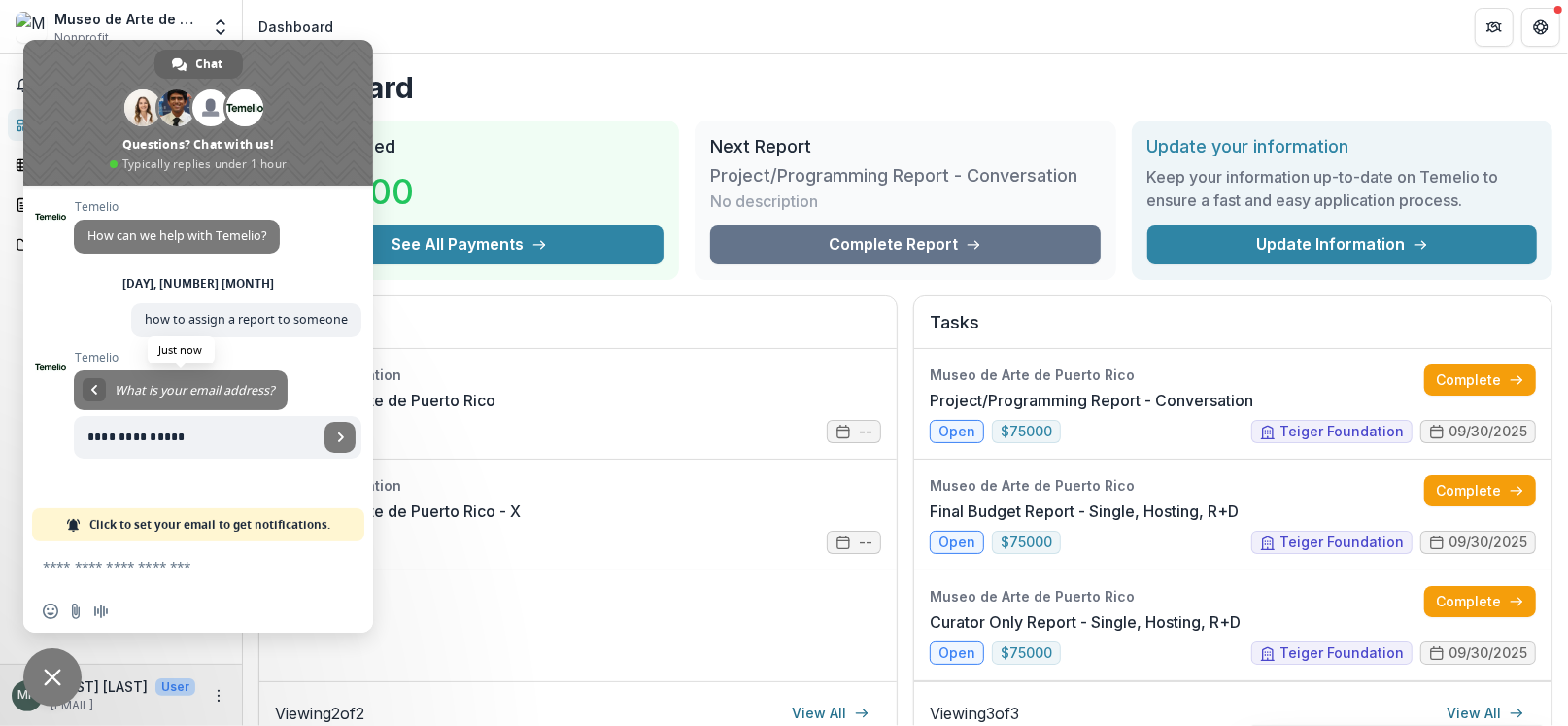 type on "**********" 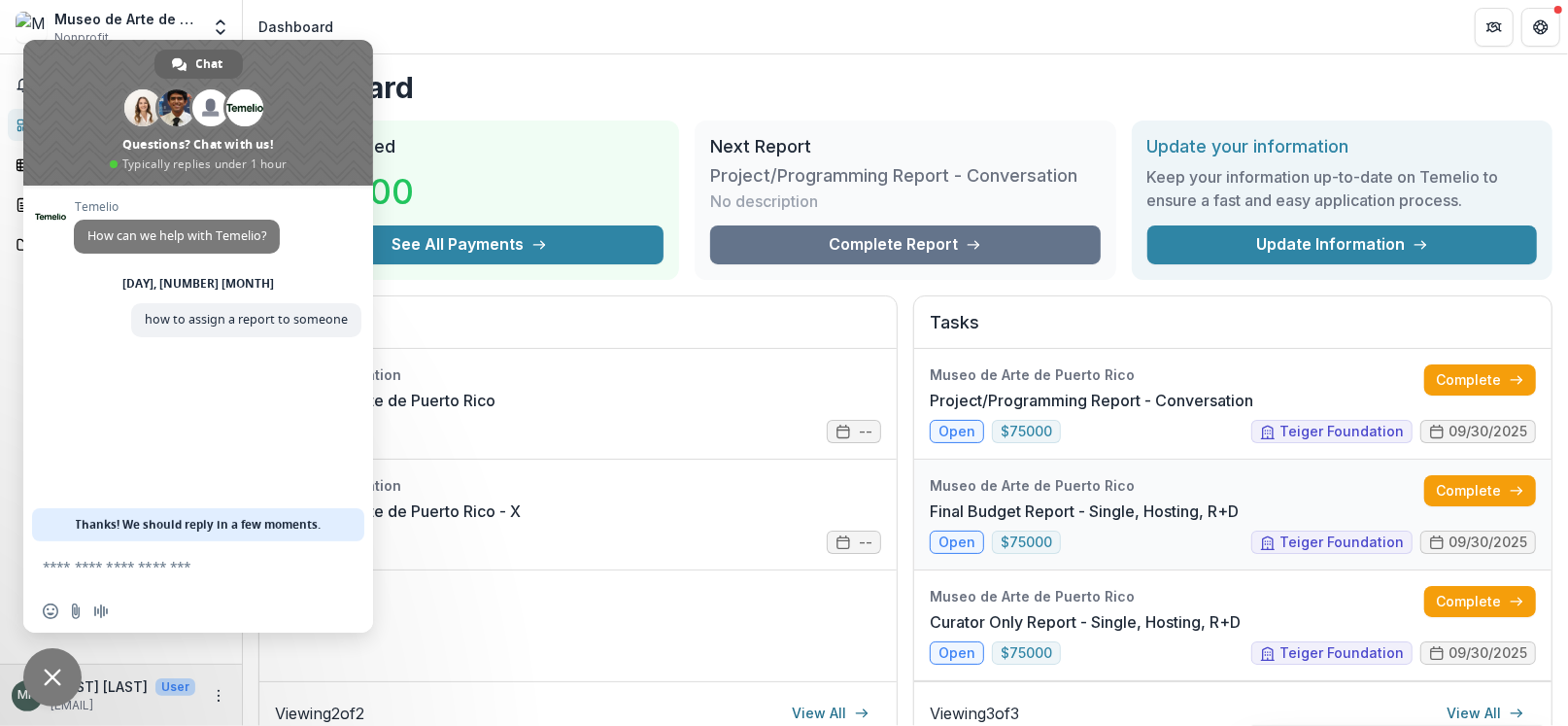click on "Final Budget Report - Single, Hosting, R+D" at bounding box center [1084, 511] 